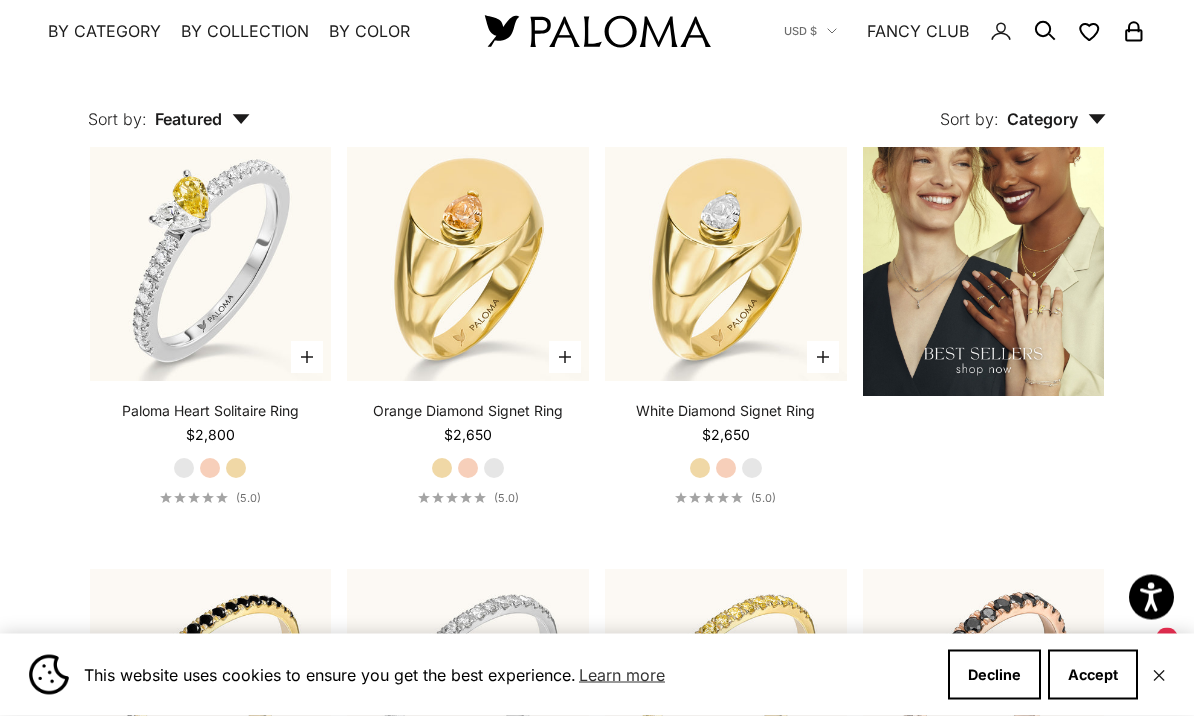 scroll, scrollTop: 2047, scrollLeft: 0, axis: vertical 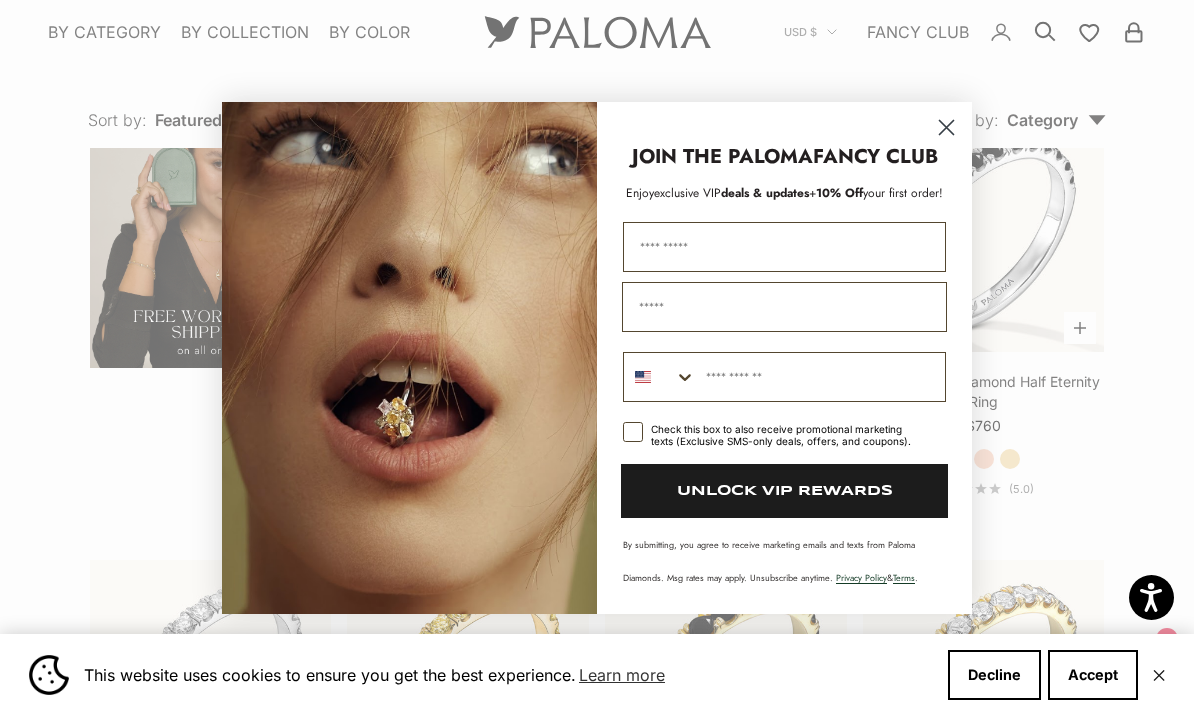 click 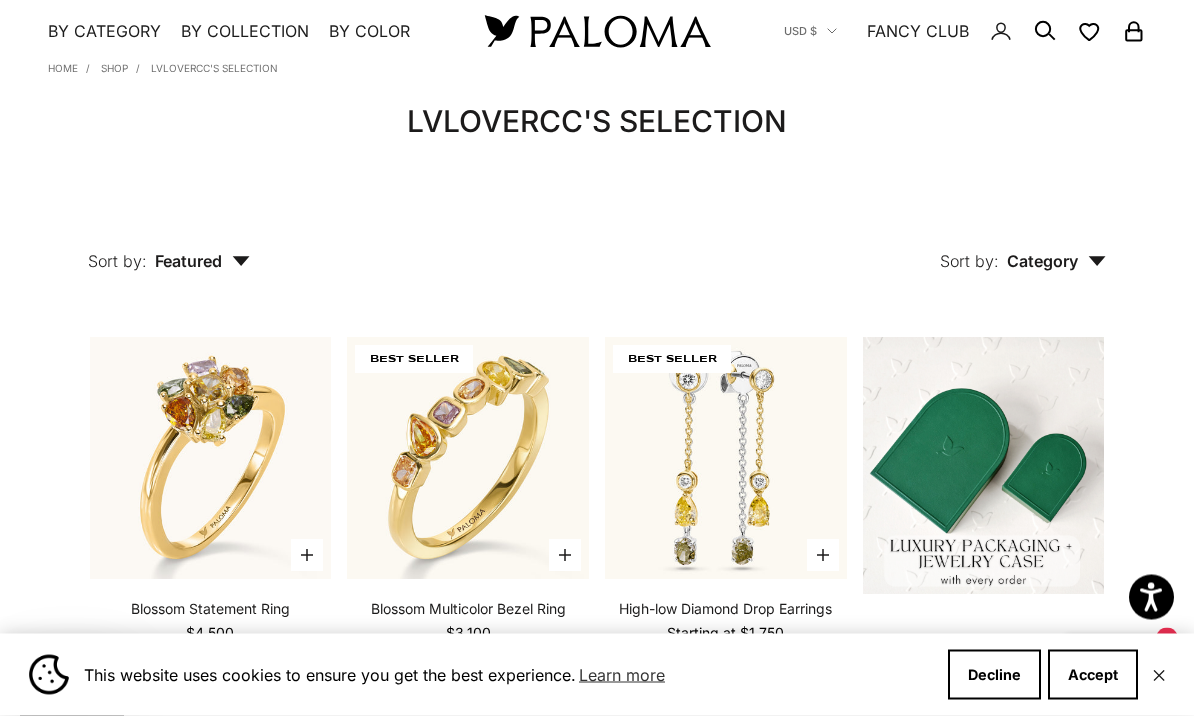 scroll, scrollTop: 0, scrollLeft: 0, axis: both 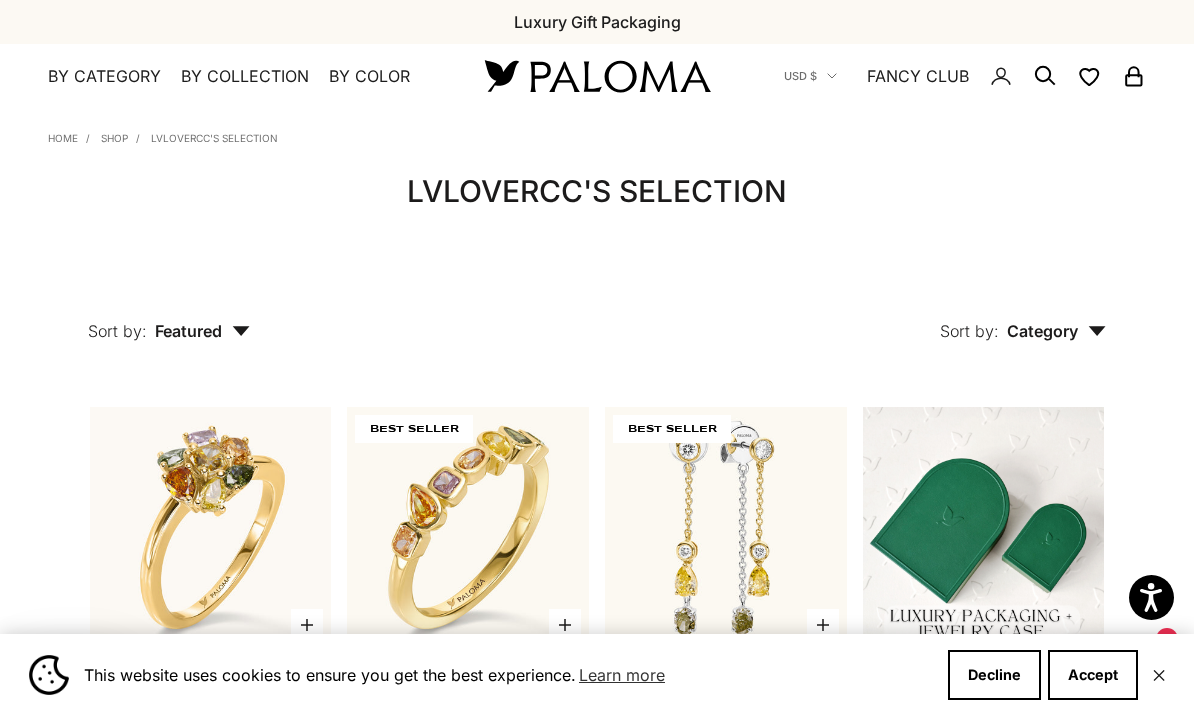 click on "By Category" at bounding box center [104, 77] 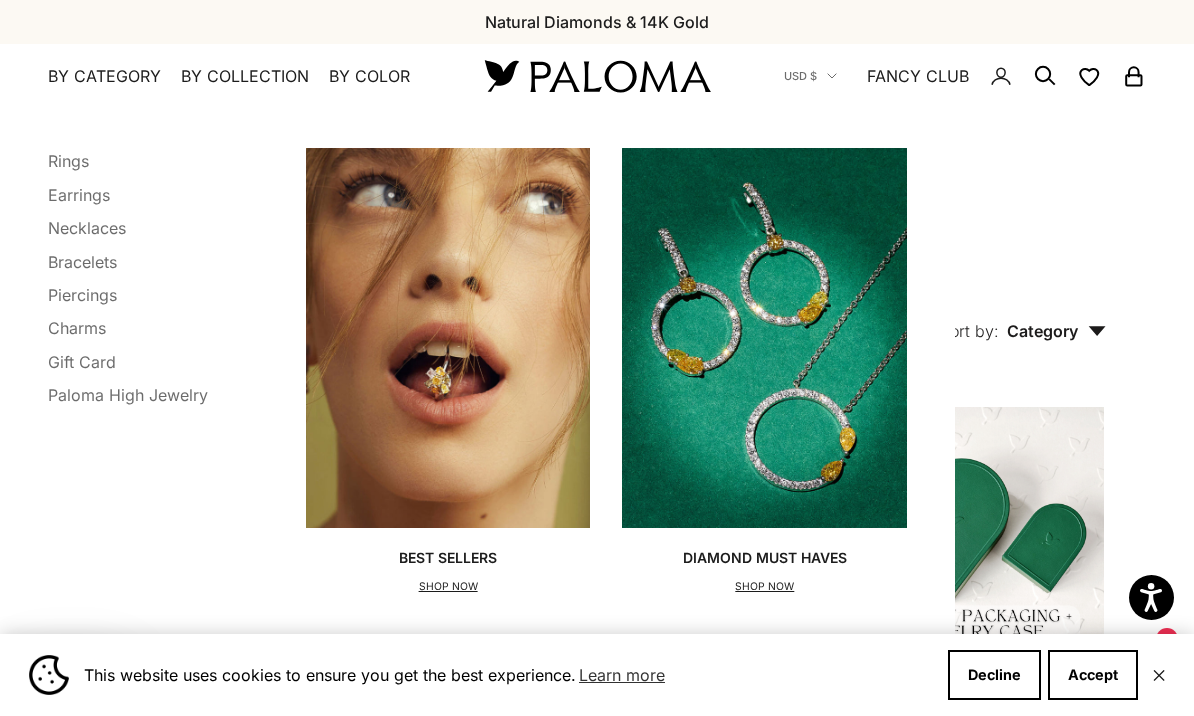 click on "Rings" at bounding box center [68, 161] 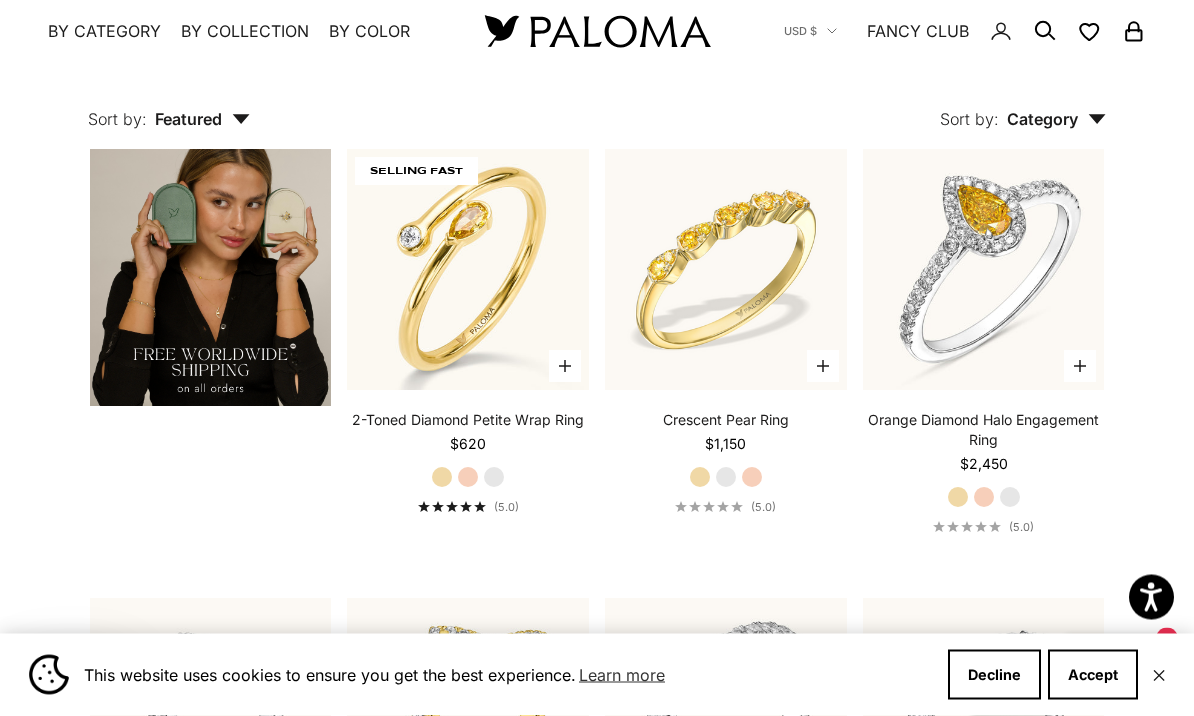 scroll, scrollTop: 3068, scrollLeft: 0, axis: vertical 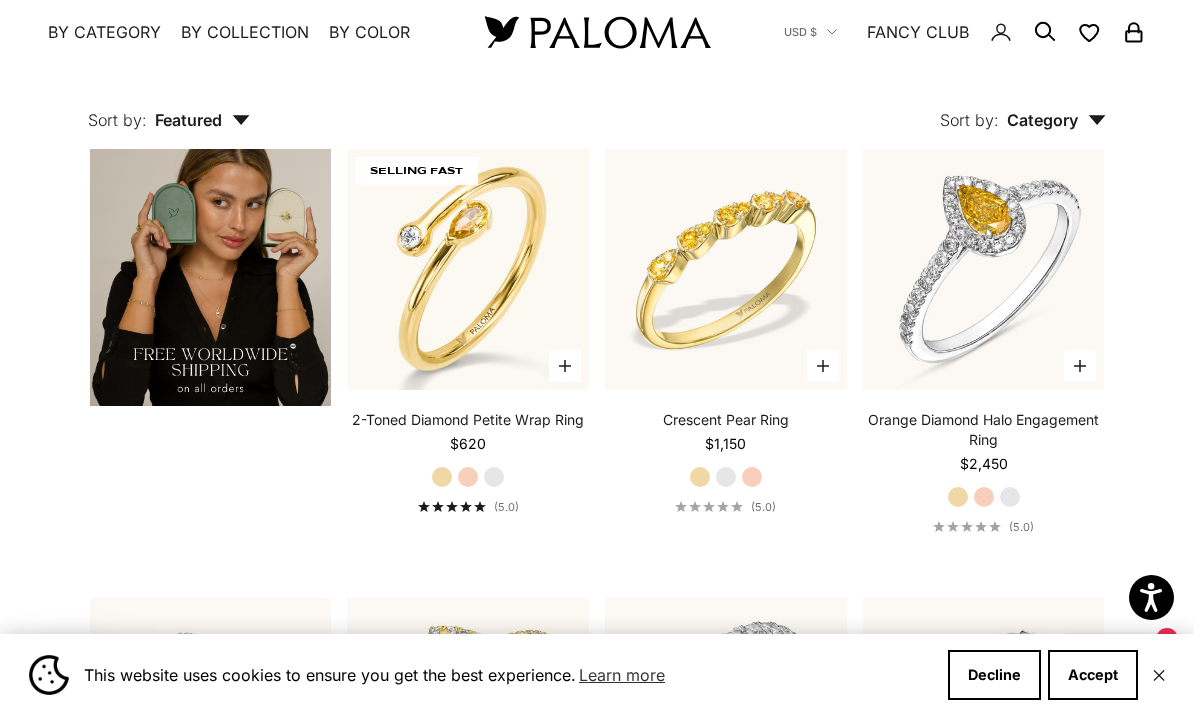 click at bounding box center [468, 270] 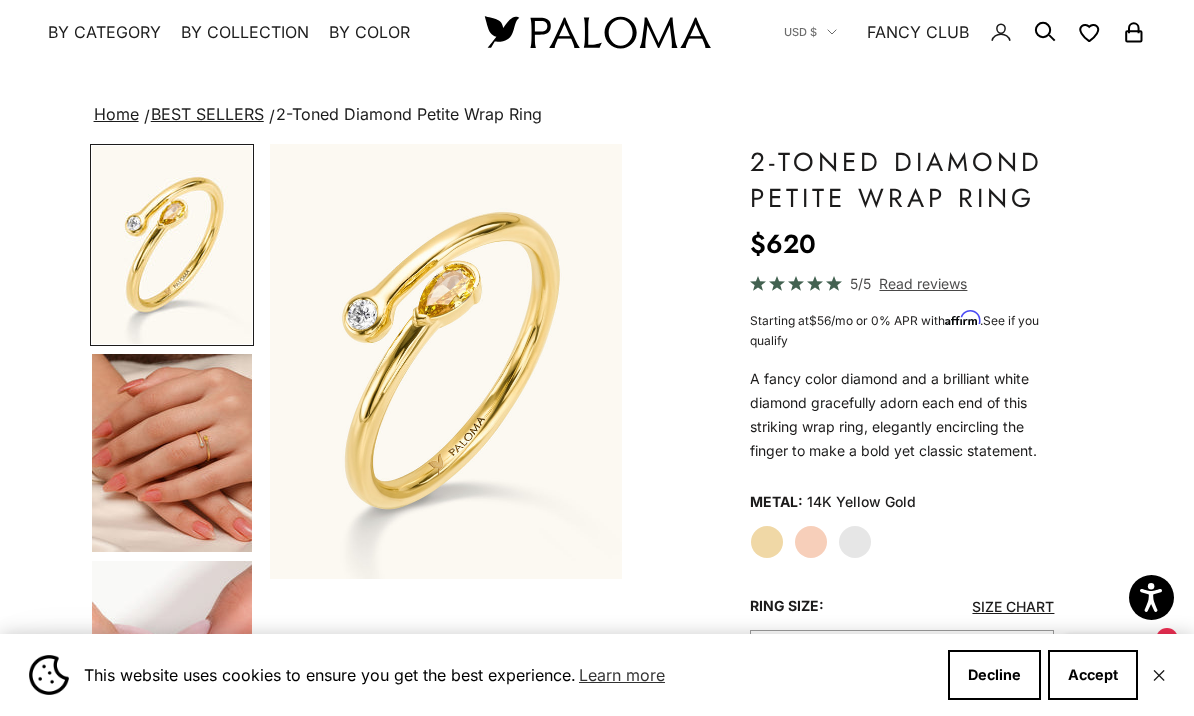 scroll, scrollTop: 56, scrollLeft: 0, axis: vertical 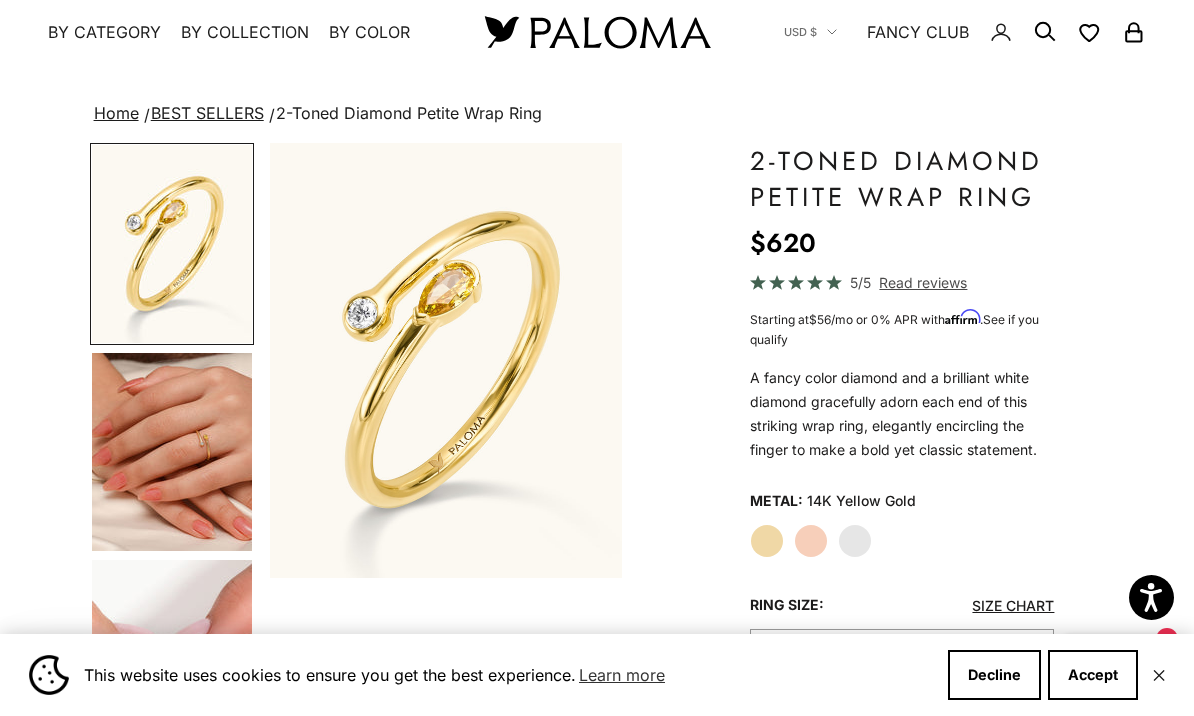 click at bounding box center [172, 452] 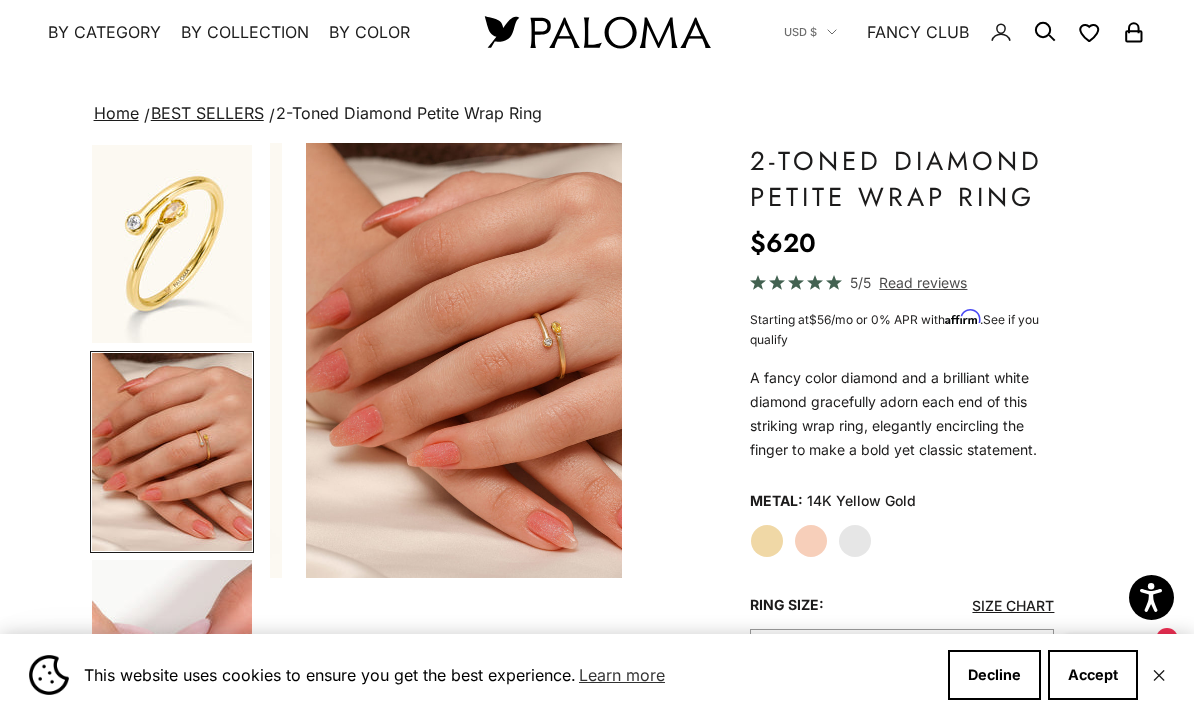 scroll, scrollTop: 0, scrollLeft: 376, axis: horizontal 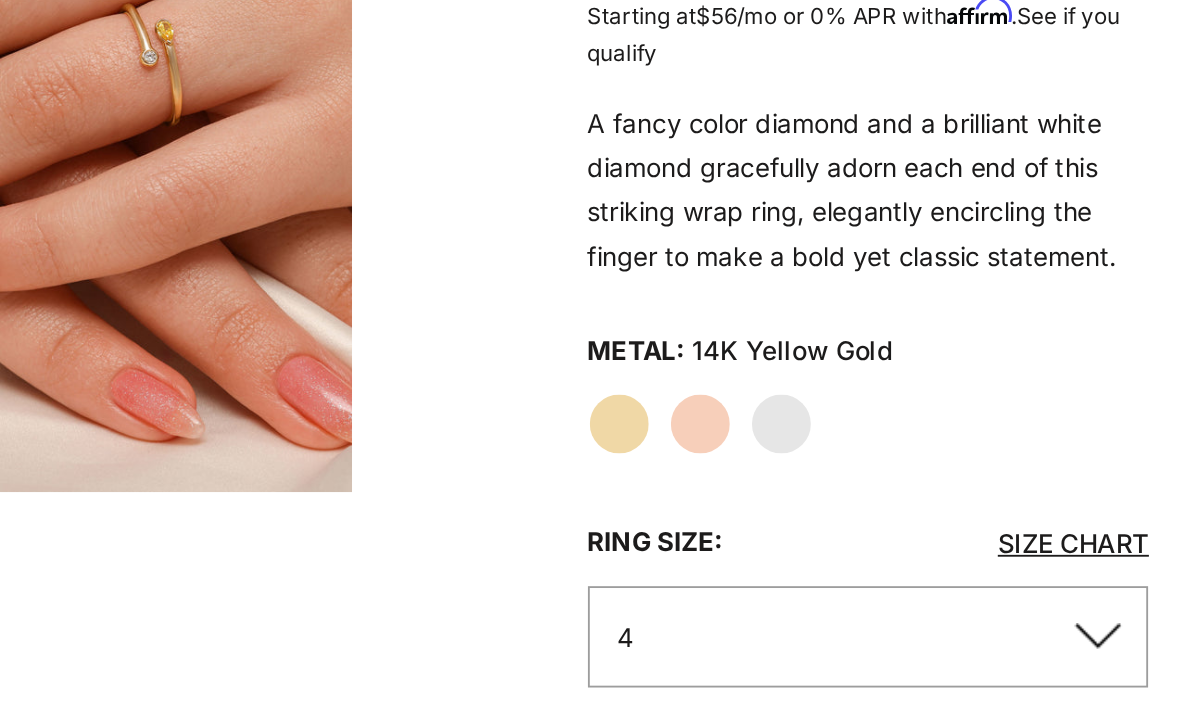 click on "White Gold" 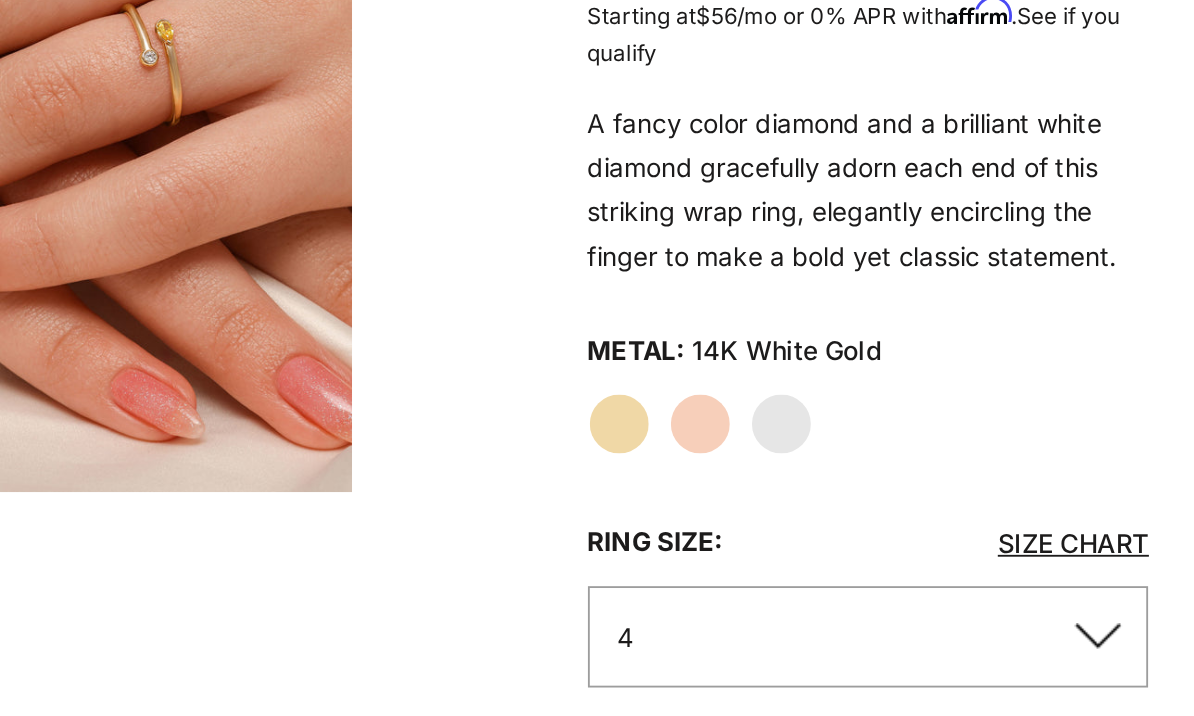scroll, scrollTop: 0, scrollLeft: 0, axis: both 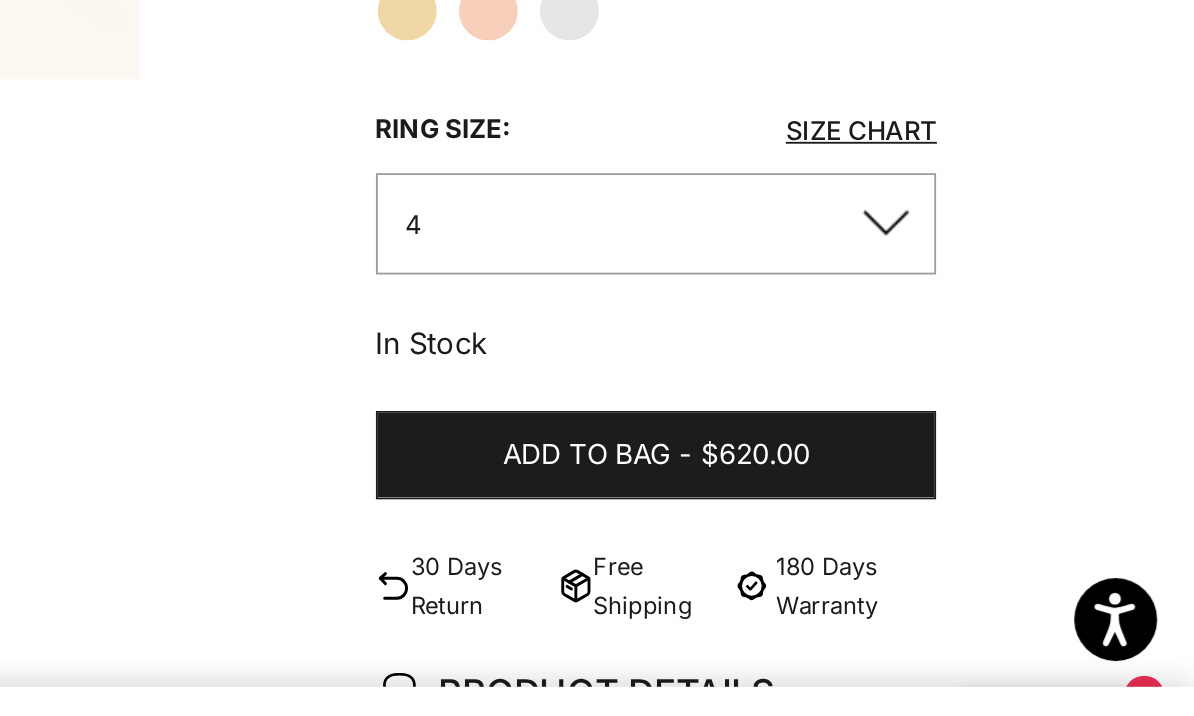 click on "4" 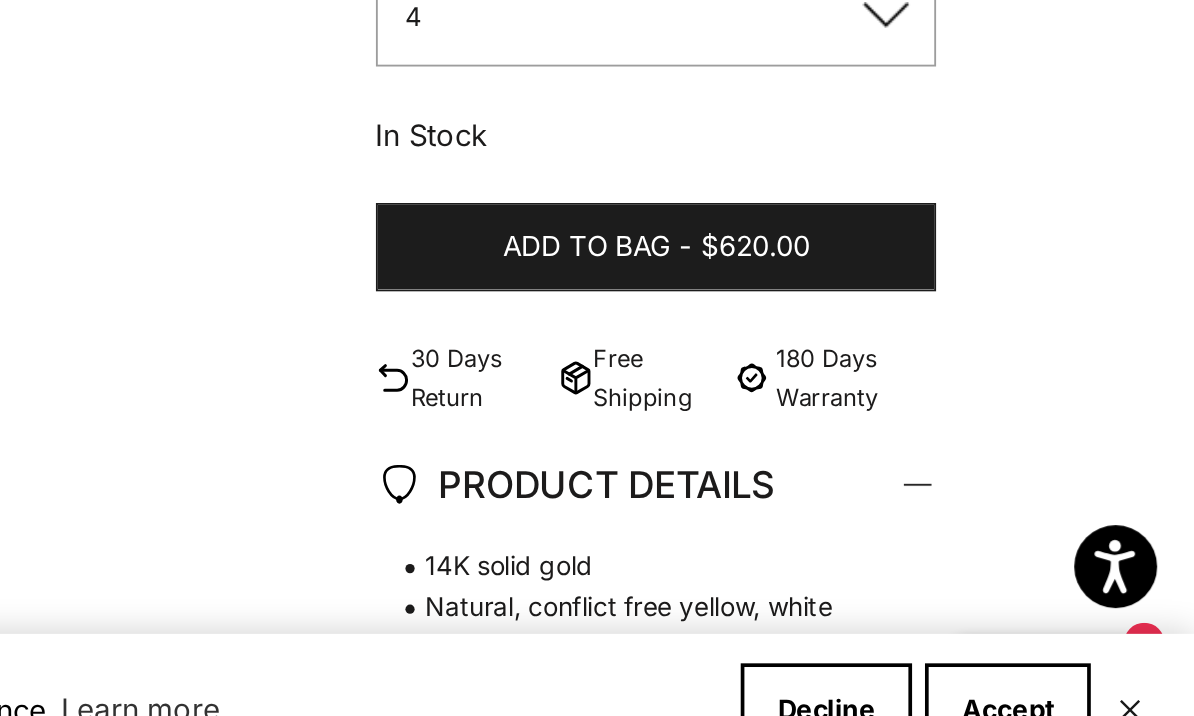 scroll, scrollTop: 413, scrollLeft: 0, axis: vertical 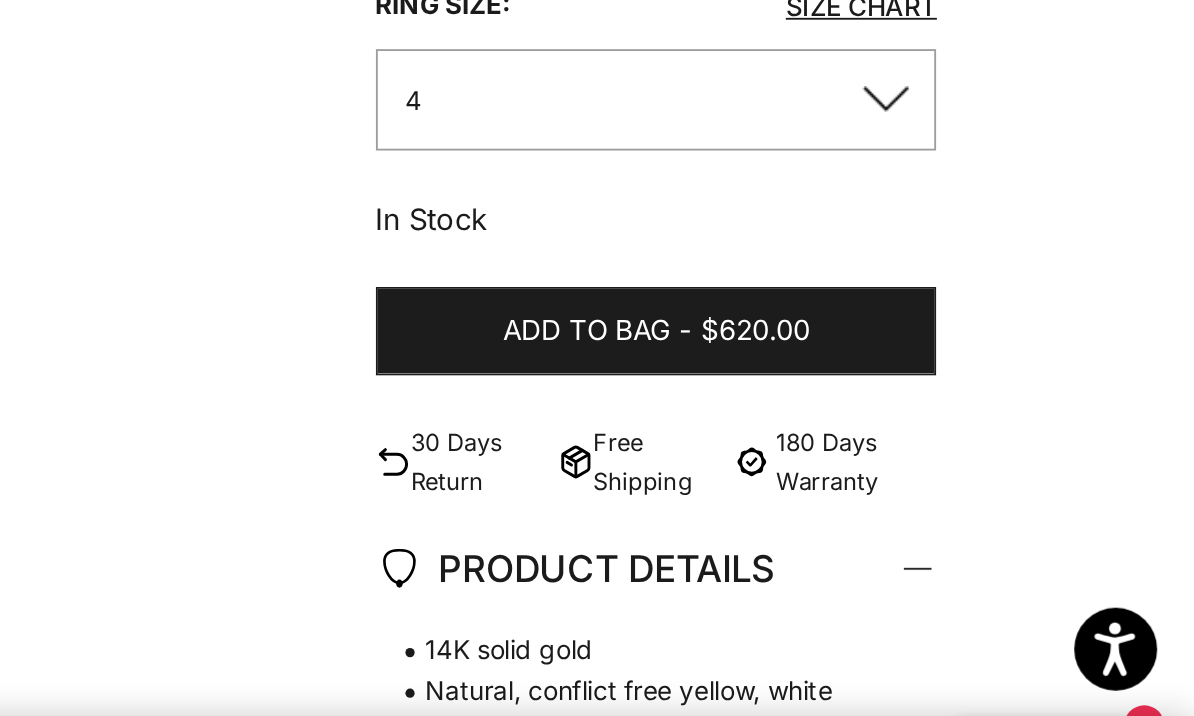click on "4" 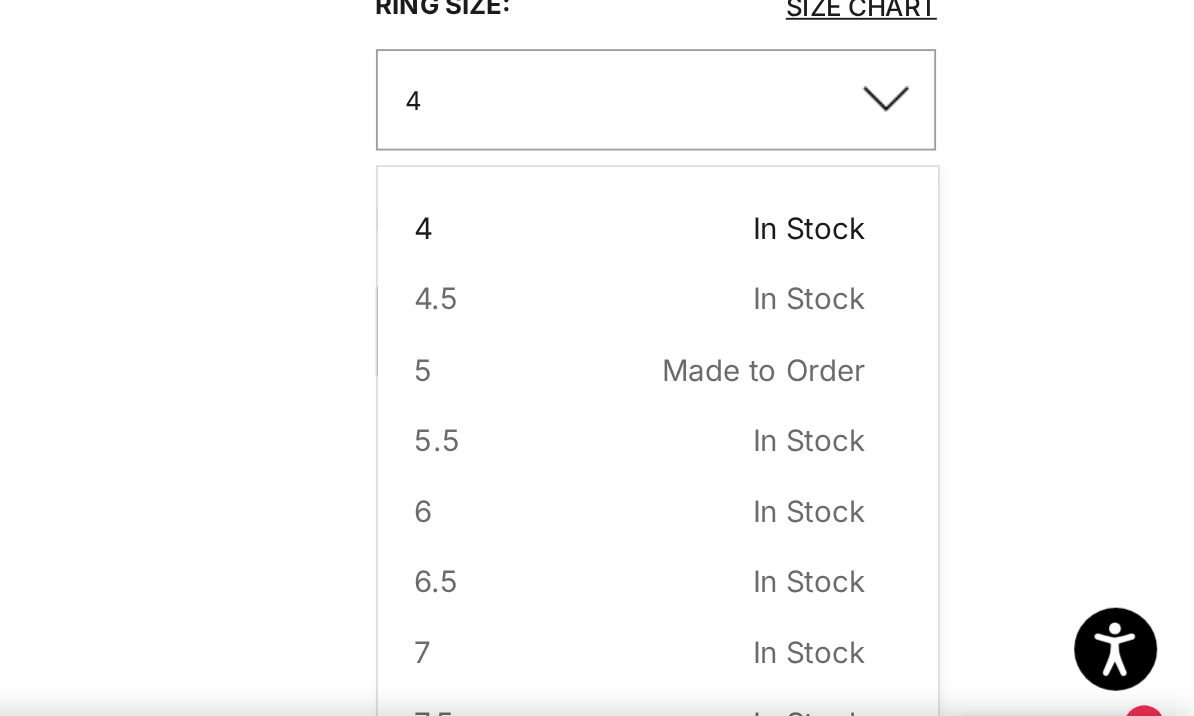 scroll, scrollTop: 0, scrollLeft: 0, axis: both 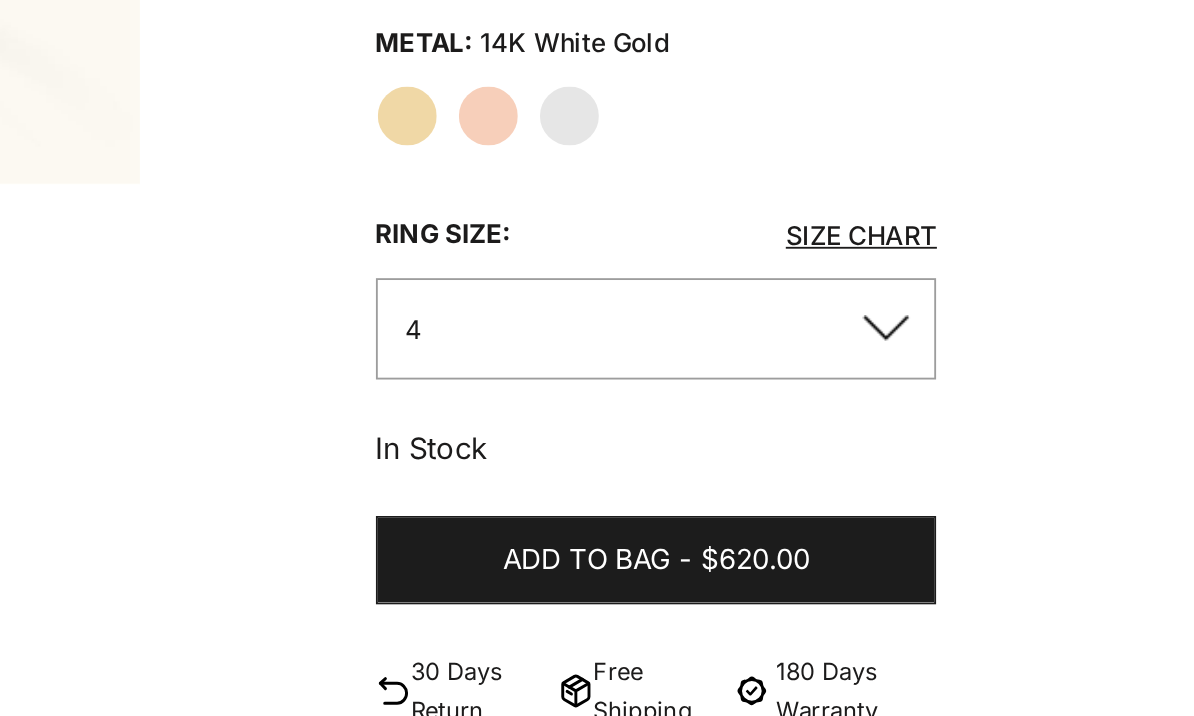 click on "Size Chart" 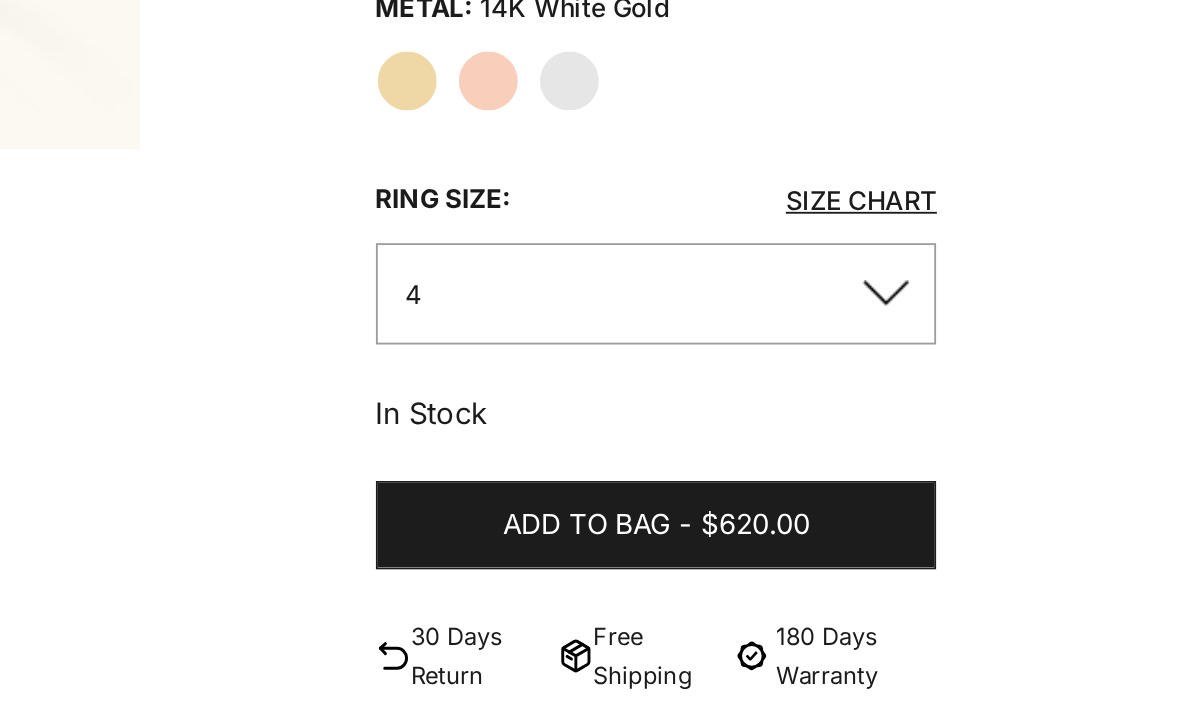 click on "4" 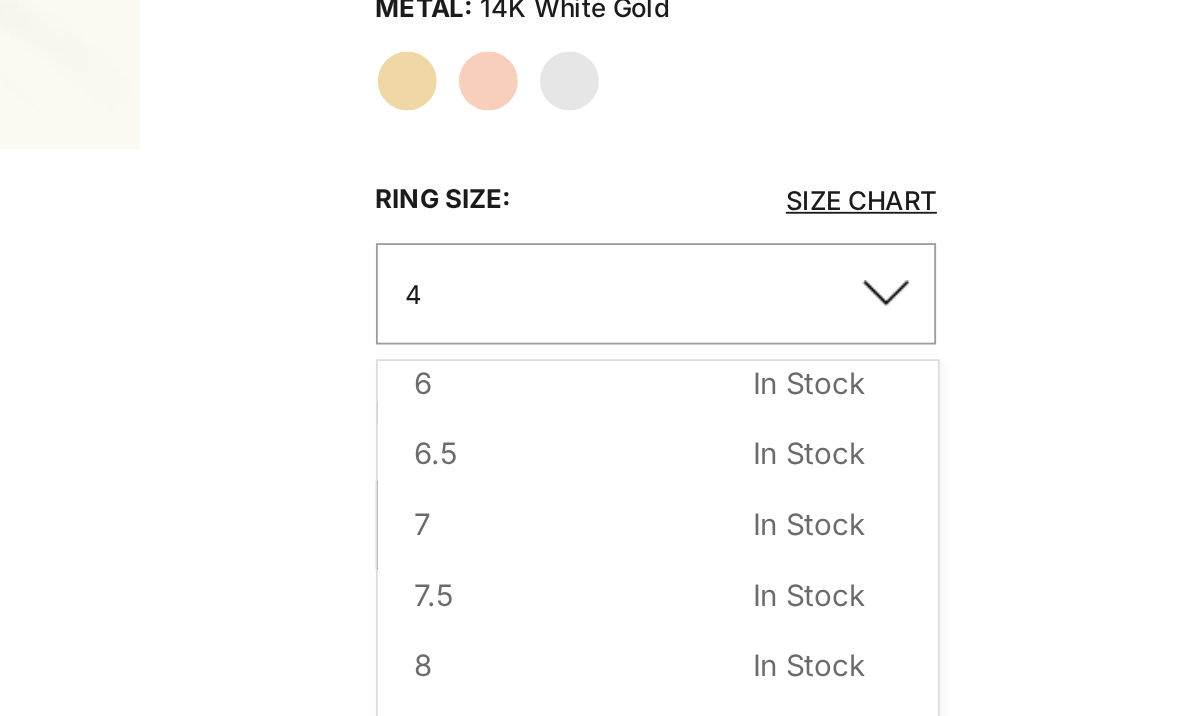 scroll, scrollTop: 176, scrollLeft: 0, axis: vertical 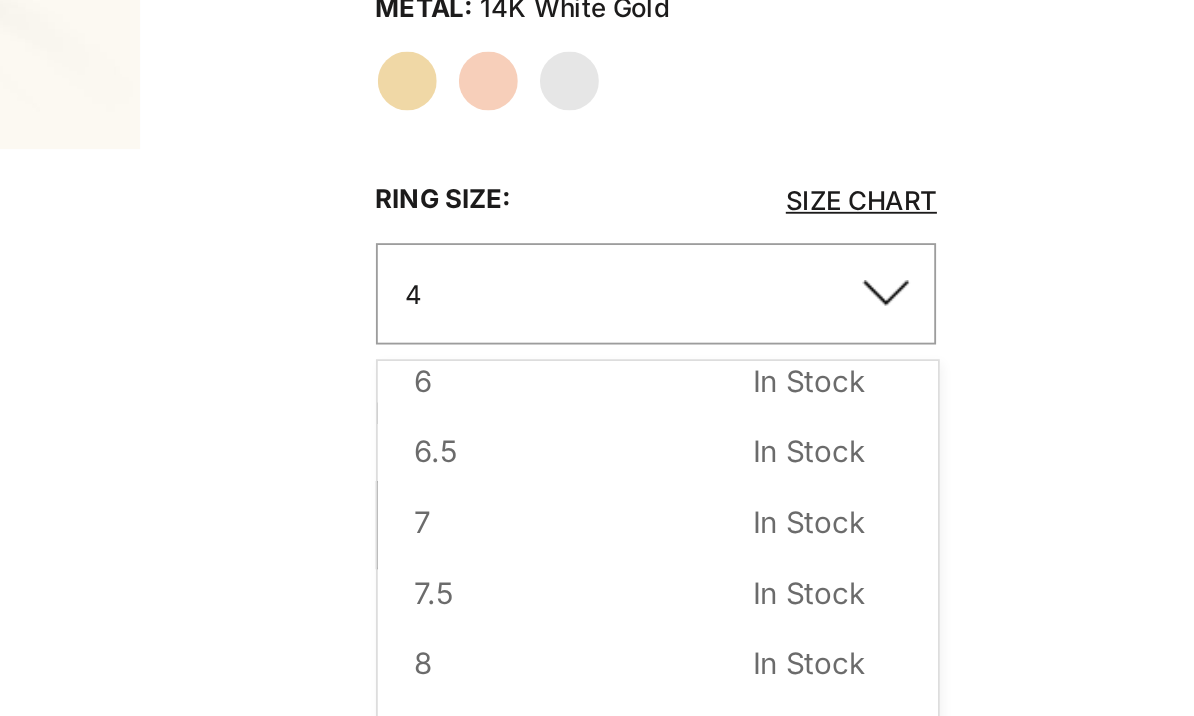 click on "6.5 In Stock Sold out" at bounding box center [893, 385] 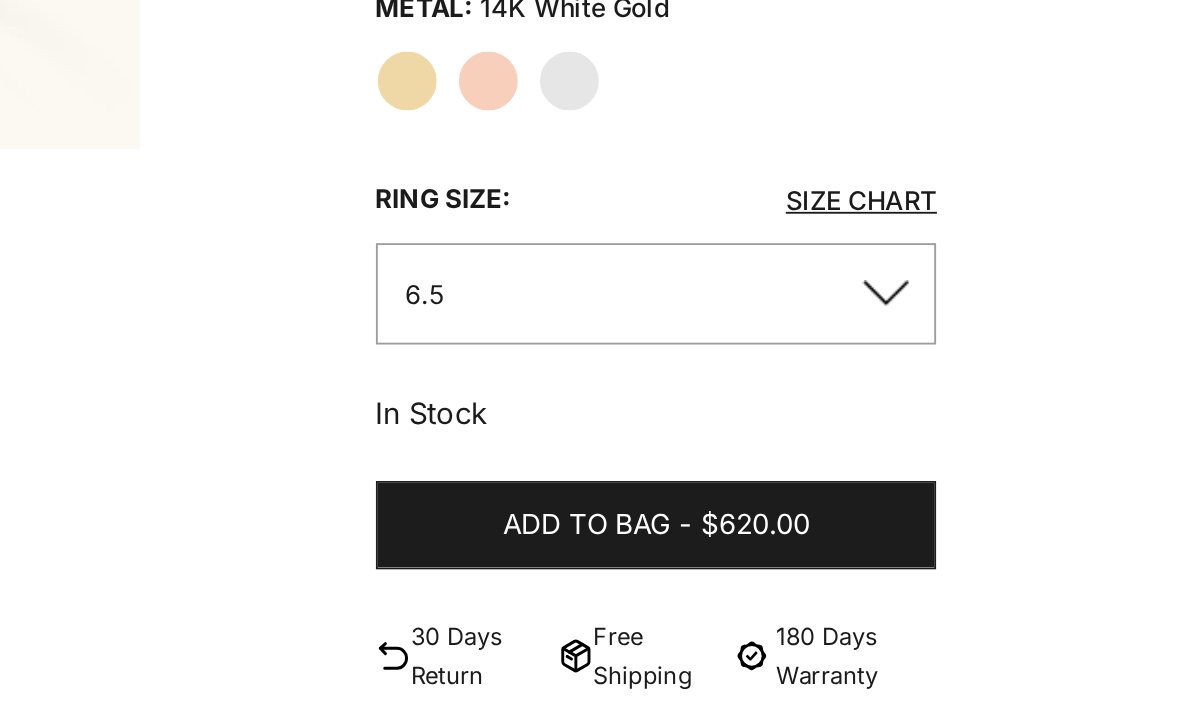 click on "Add to bag" at bounding box center (864, 425) 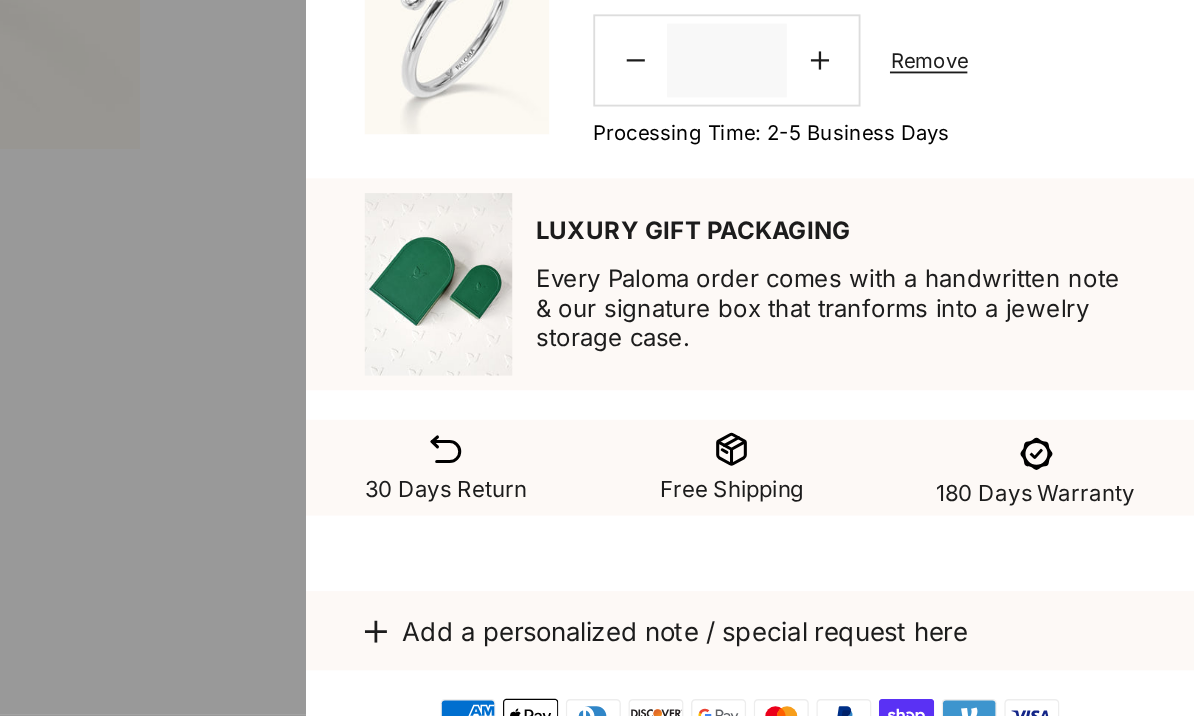 click at bounding box center [597, 358] 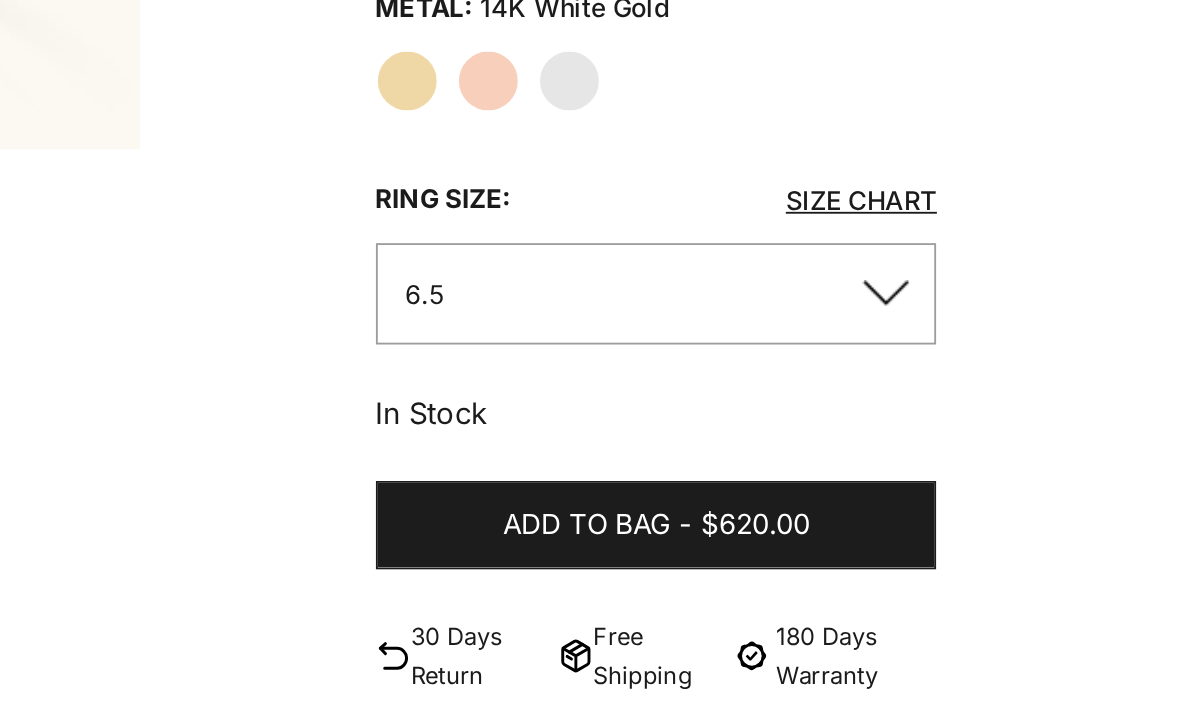 click on "Yellow Gold" 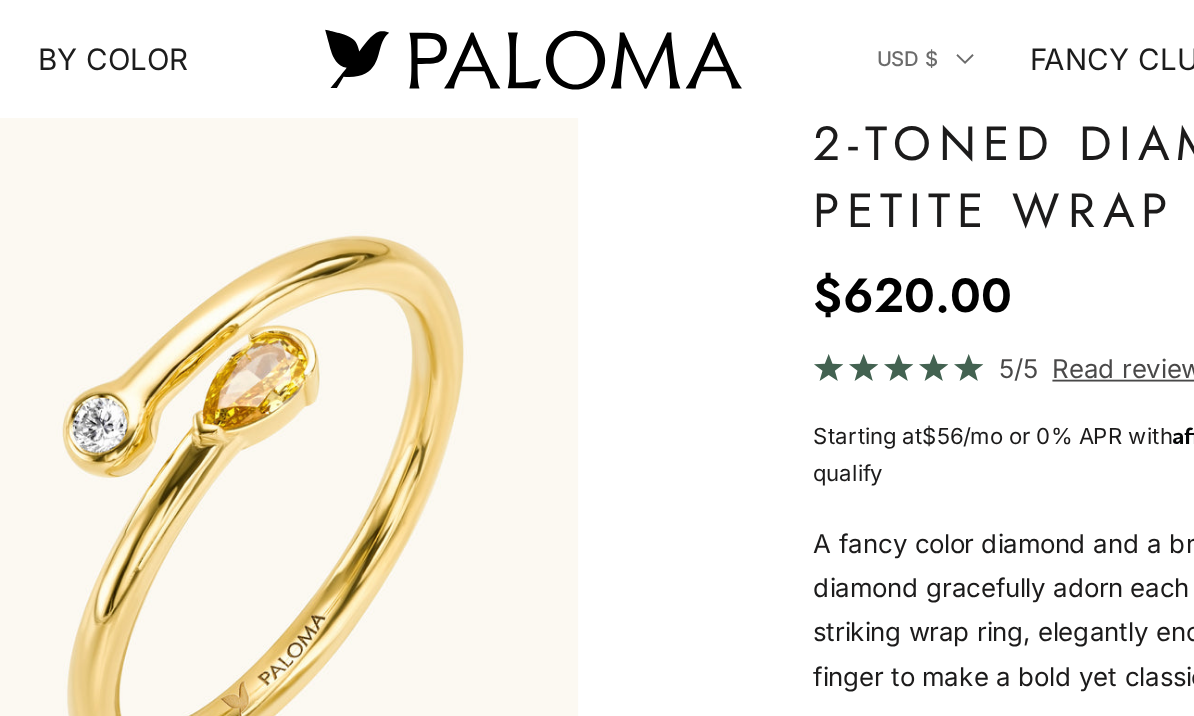 scroll, scrollTop: 122, scrollLeft: 0, axis: vertical 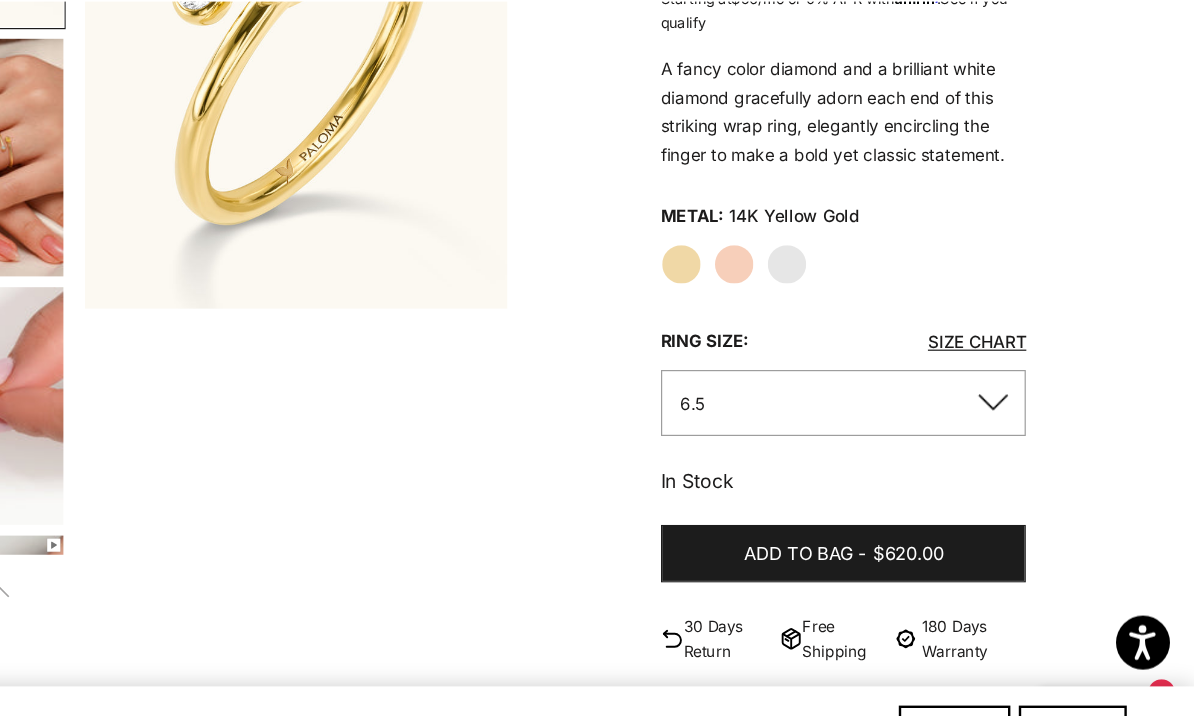 click on "White Gold" 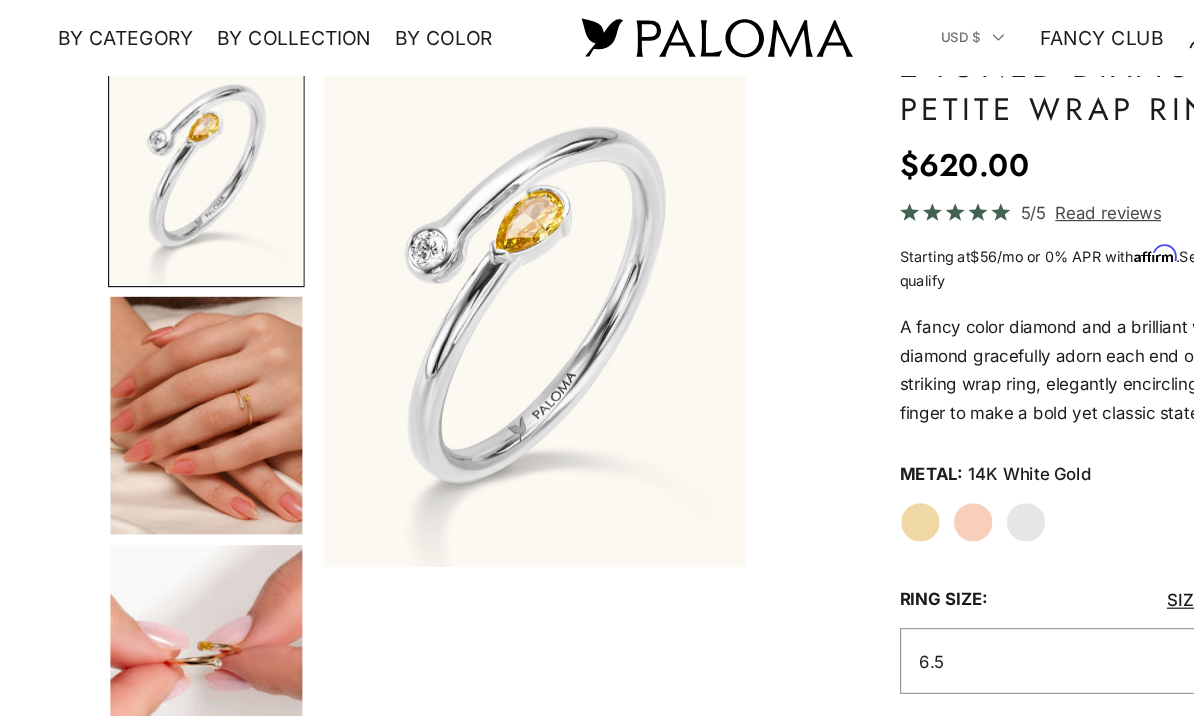 scroll, scrollTop: 162, scrollLeft: 0, axis: vertical 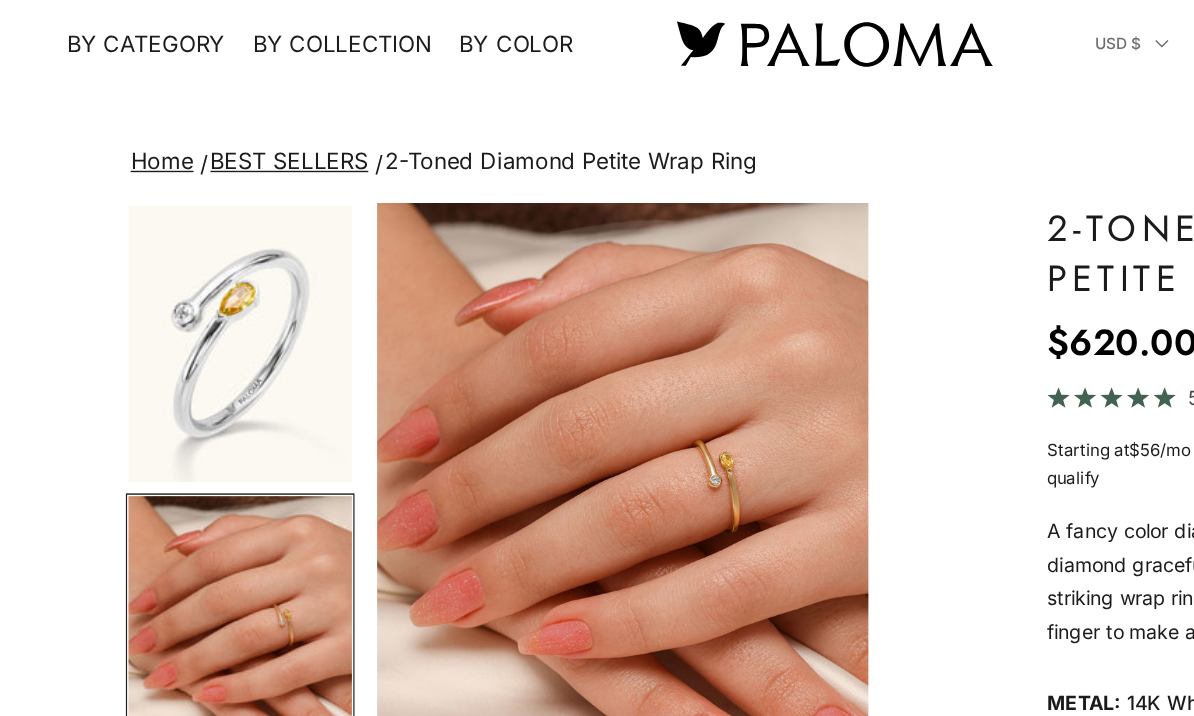 click on "By Collection" at bounding box center [245, 32] 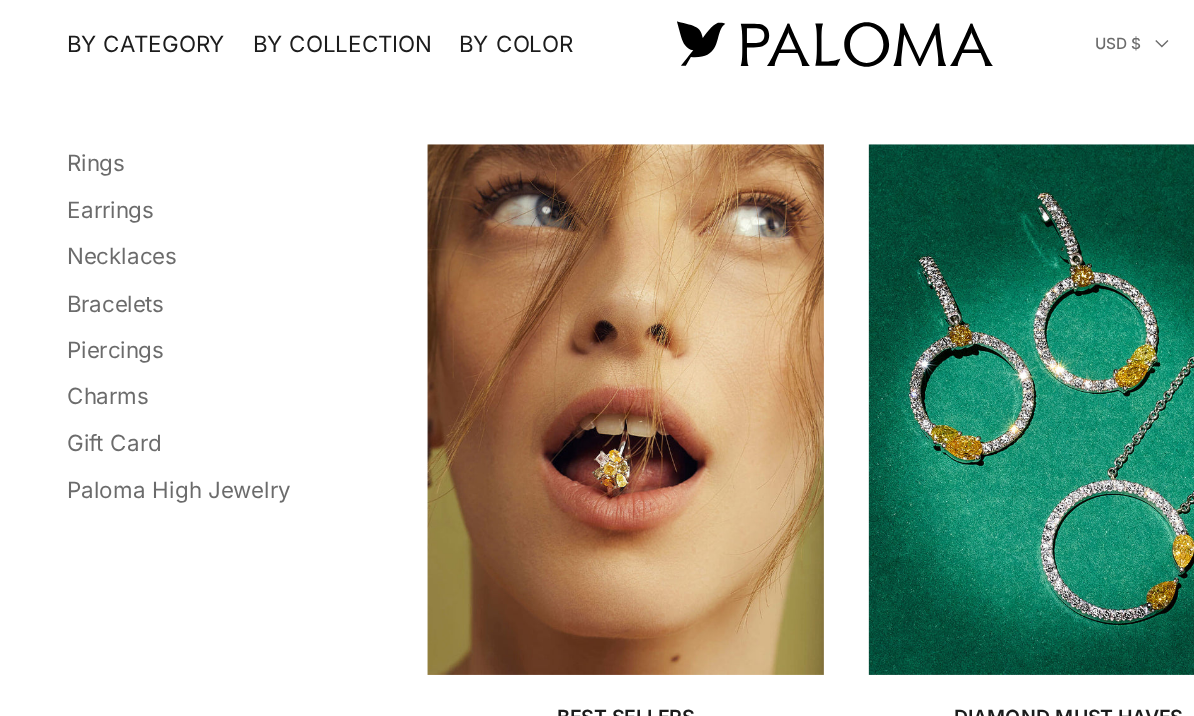 click on "Bracelets" at bounding box center (82, 217) 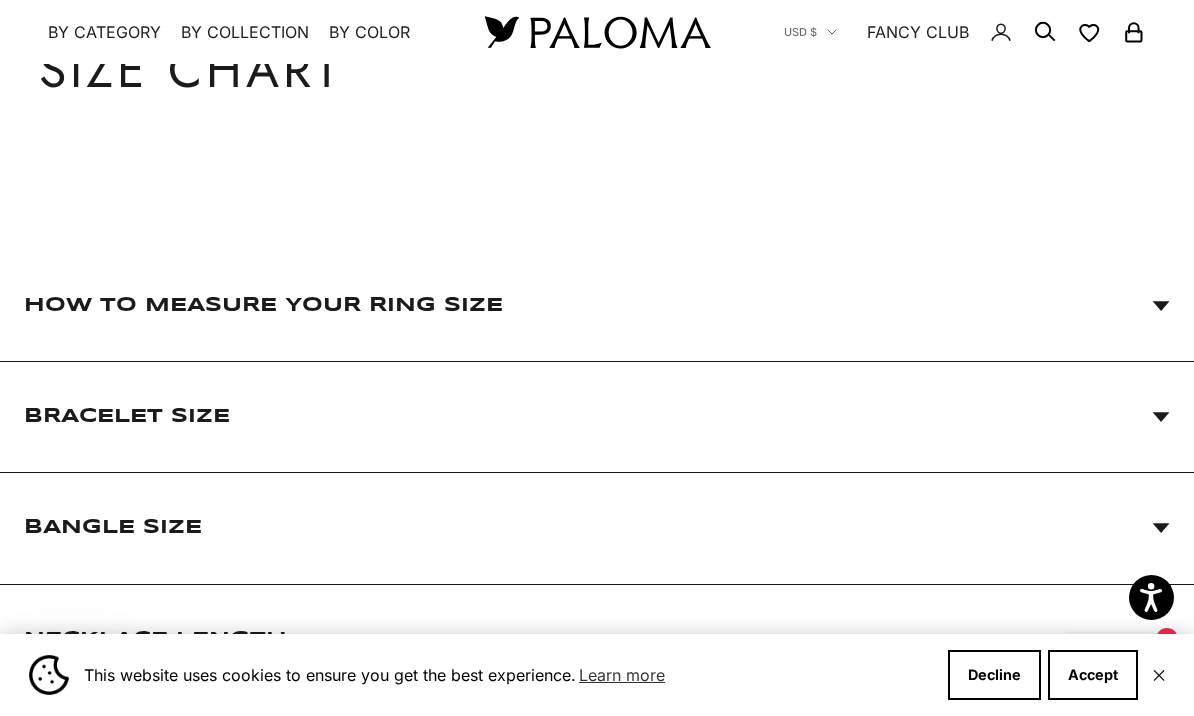 scroll, scrollTop: 178, scrollLeft: 0, axis: vertical 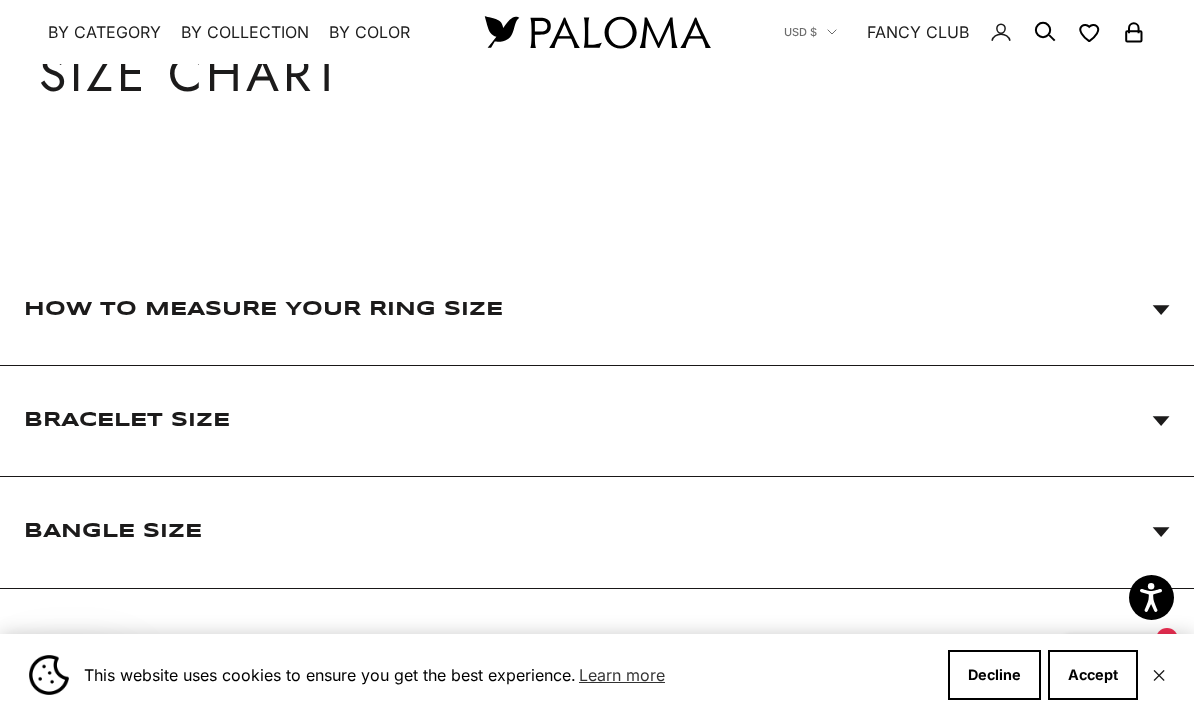 click on "How to Measure Your Ring Size" at bounding box center (597, 309) 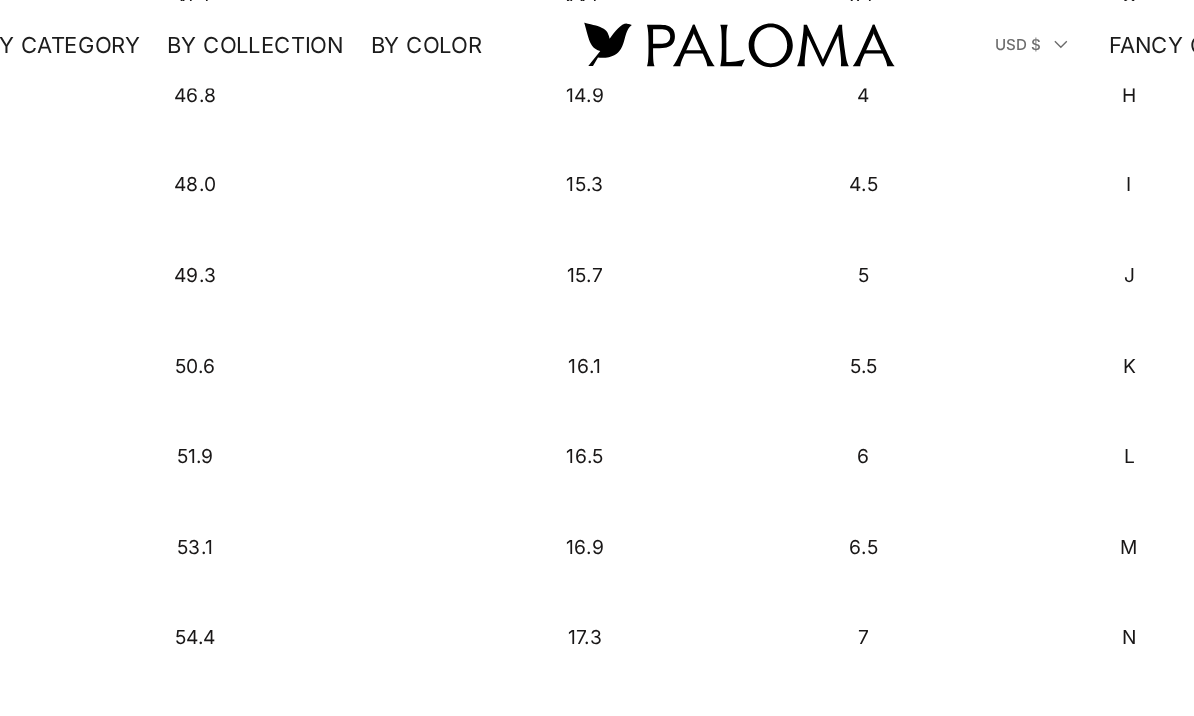 scroll, scrollTop: 1320, scrollLeft: 0, axis: vertical 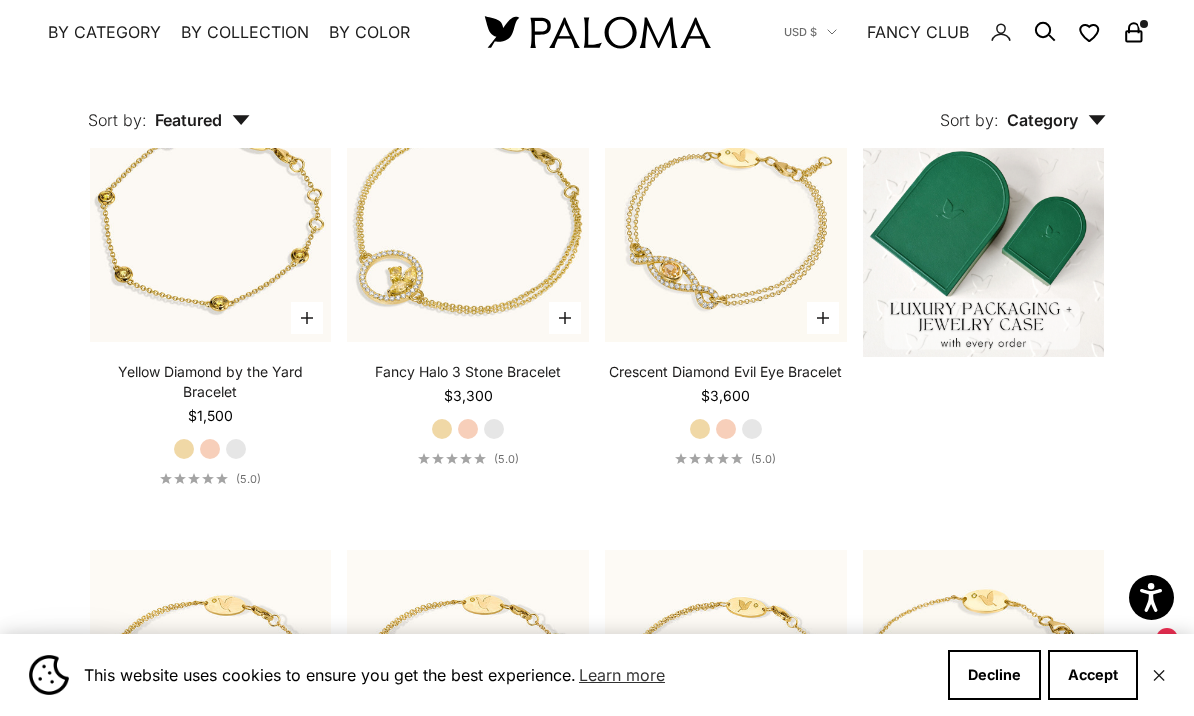 click on "White Gold" at bounding box center [236, 449] 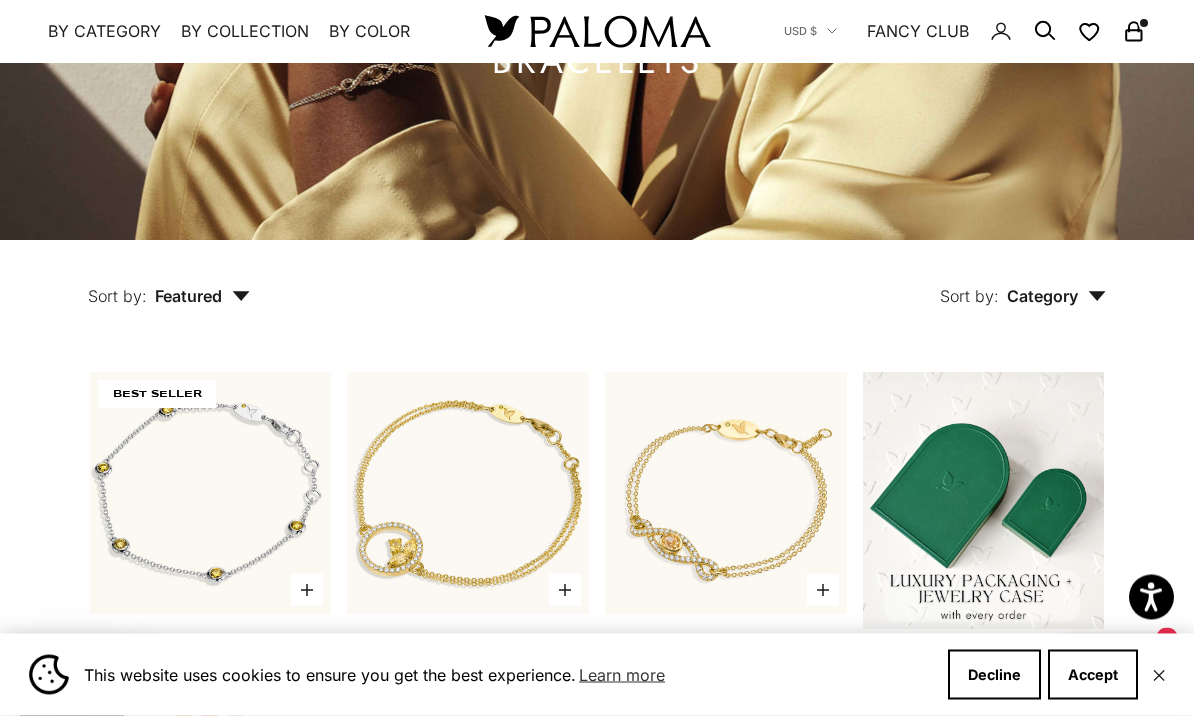 scroll, scrollTop: 0, scrollLeft: 0, axis: both 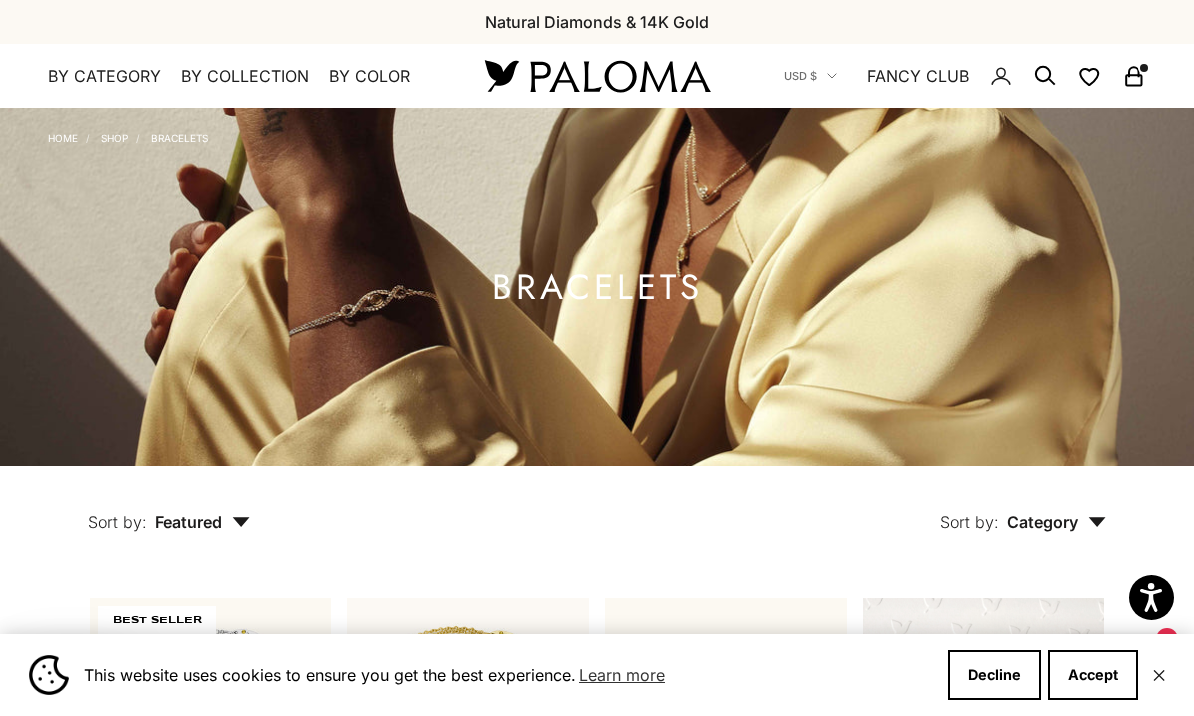 click on "By Category" at bounding box center [104, 77] 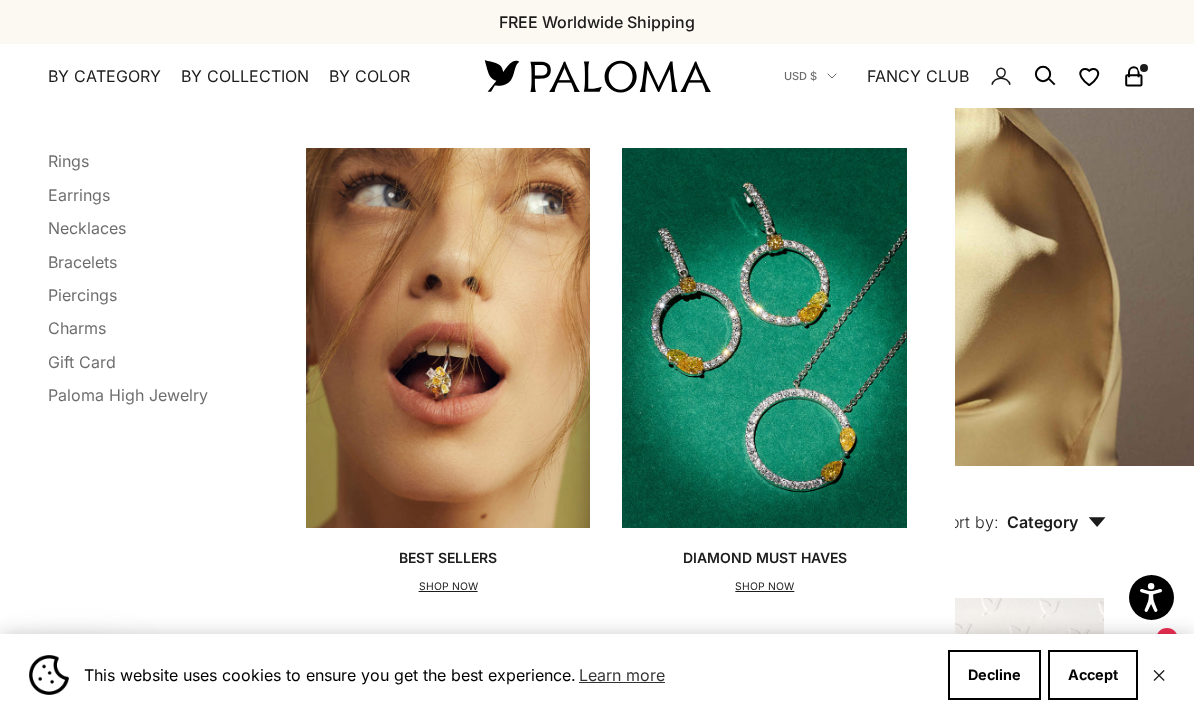 click on "Necklaces" at bounding box center [87, 228] 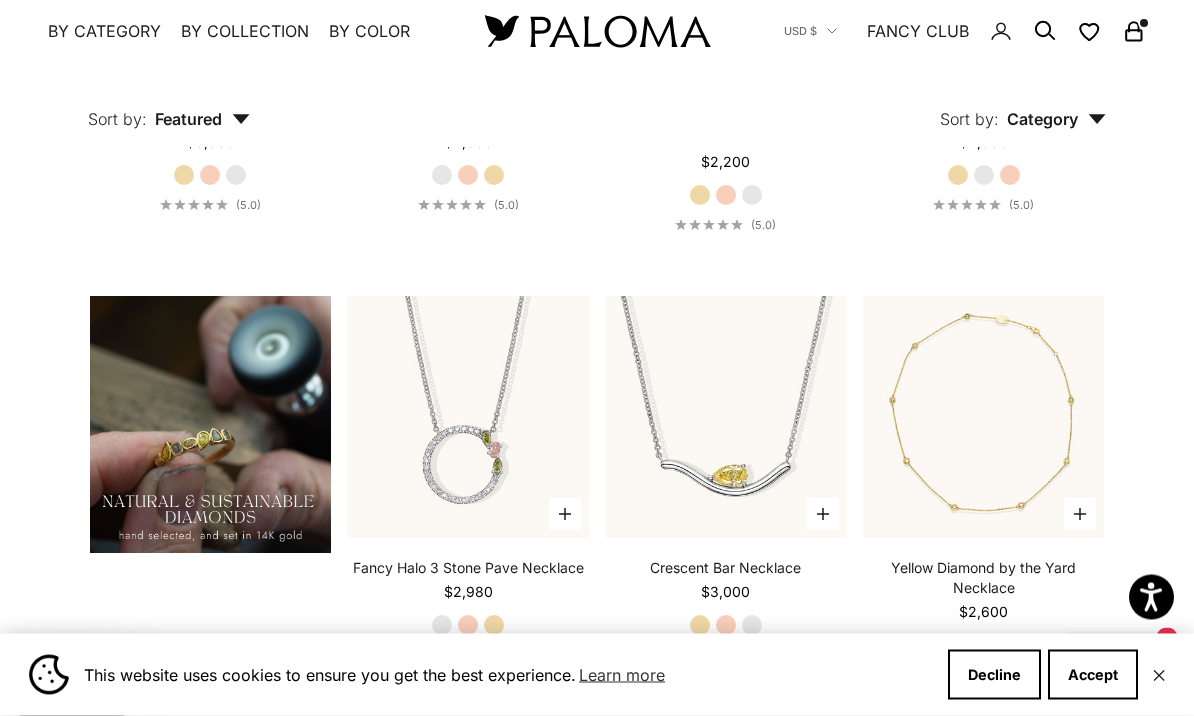 scroll, scrollTop: 1202, scrollLeft: 0, axis: vertical 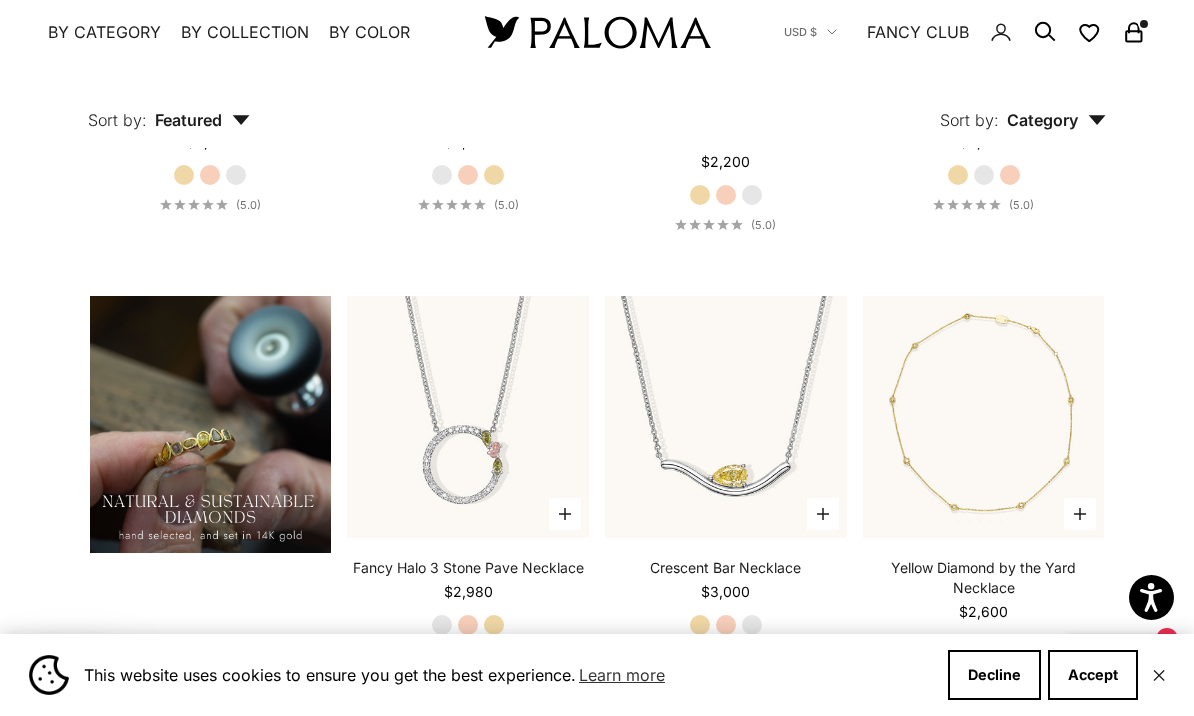 click on "By Category" at bounding box center [104, 32] 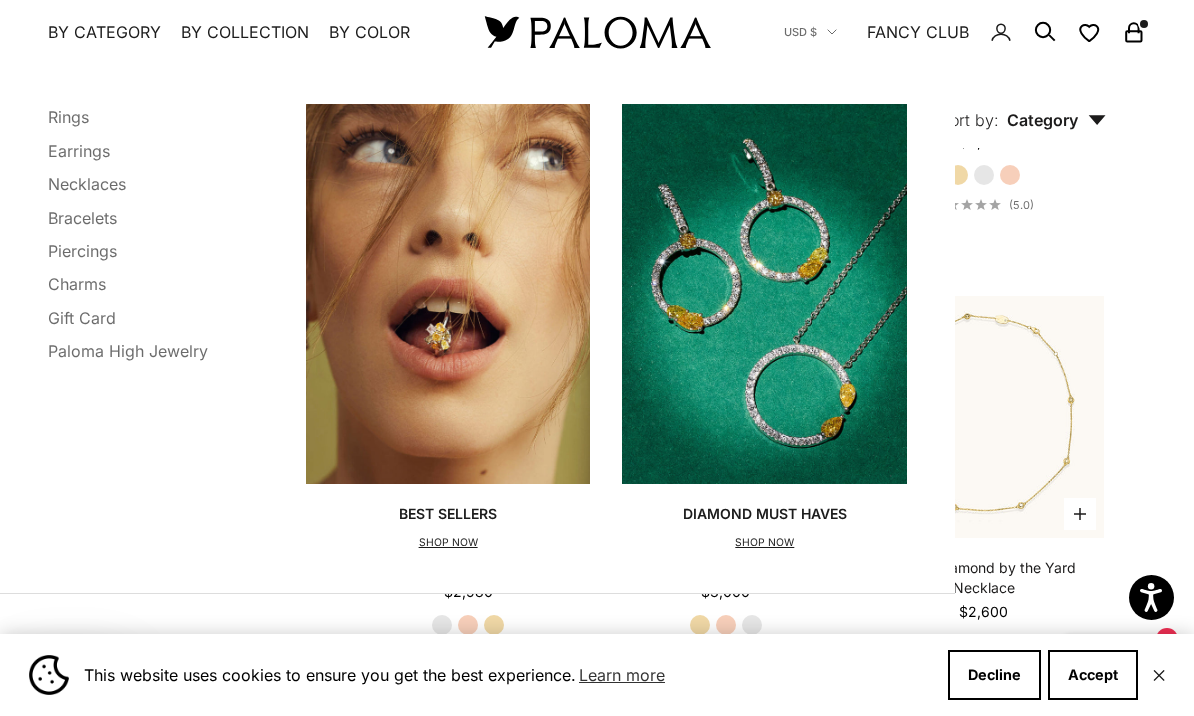 click on "Earrings" at bounding box center [79, 150] 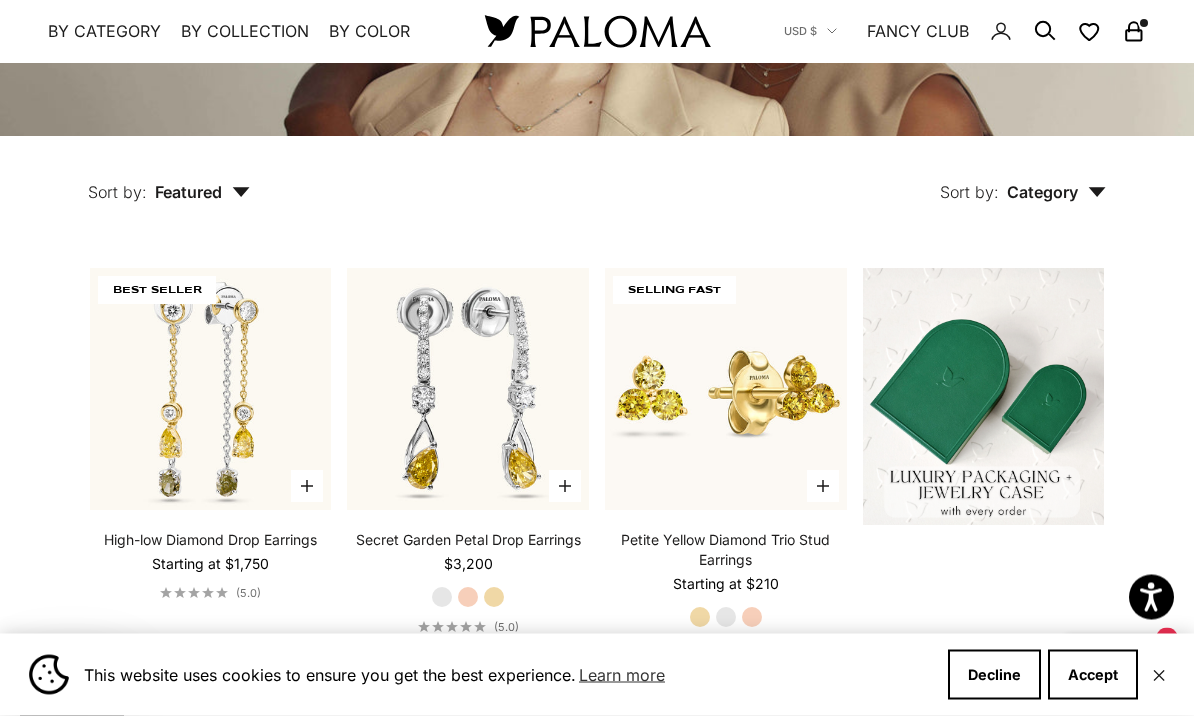 scroll, scrollTop: 0, scrollLeft: 0, axis: both 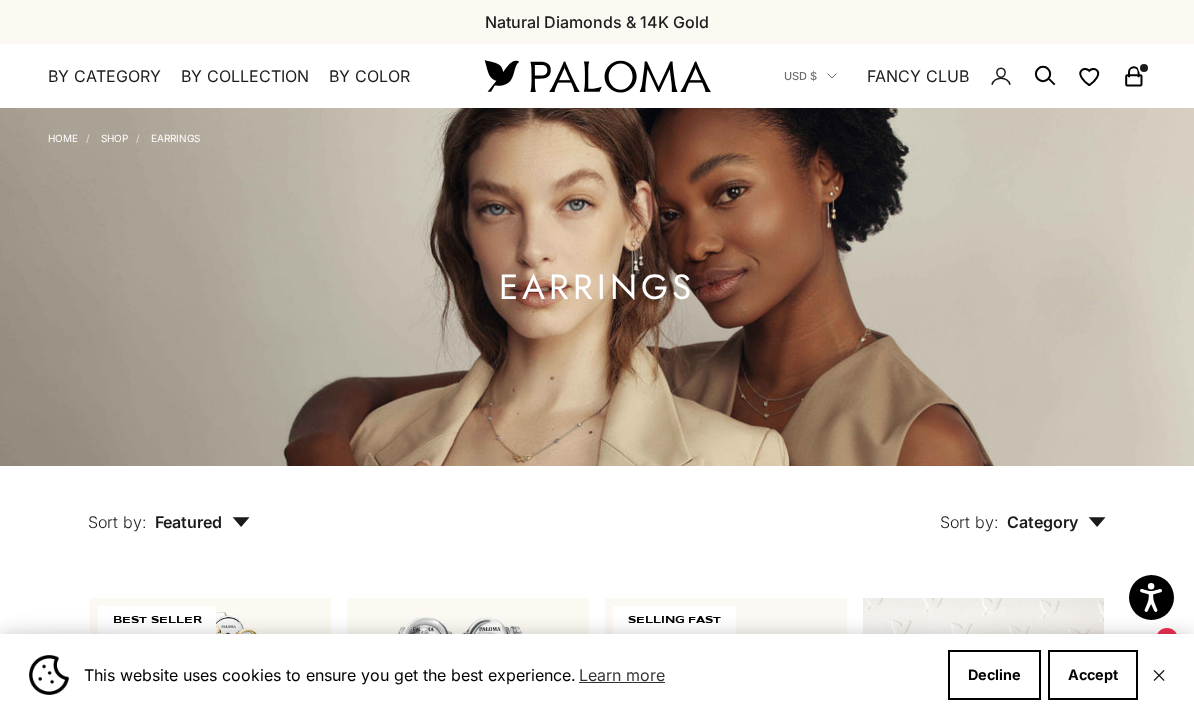 click on "By Category" at bounding box center (104, 77) 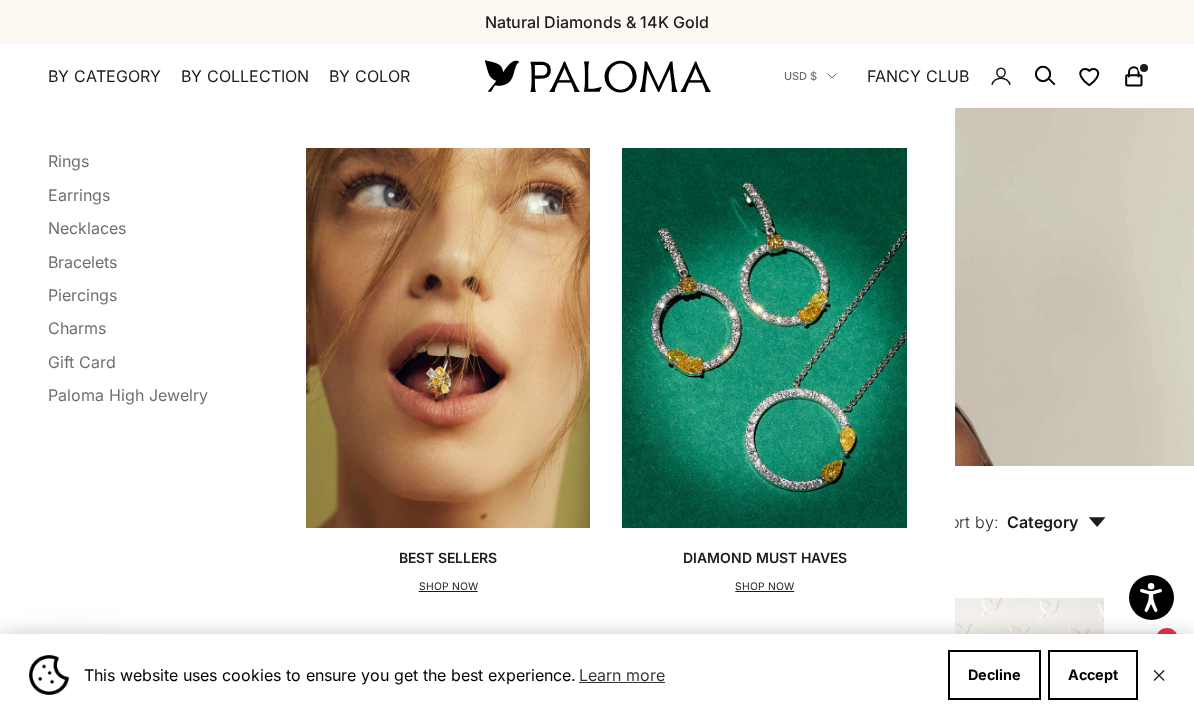 click on "Piercings" at bounding box center (82, 295) 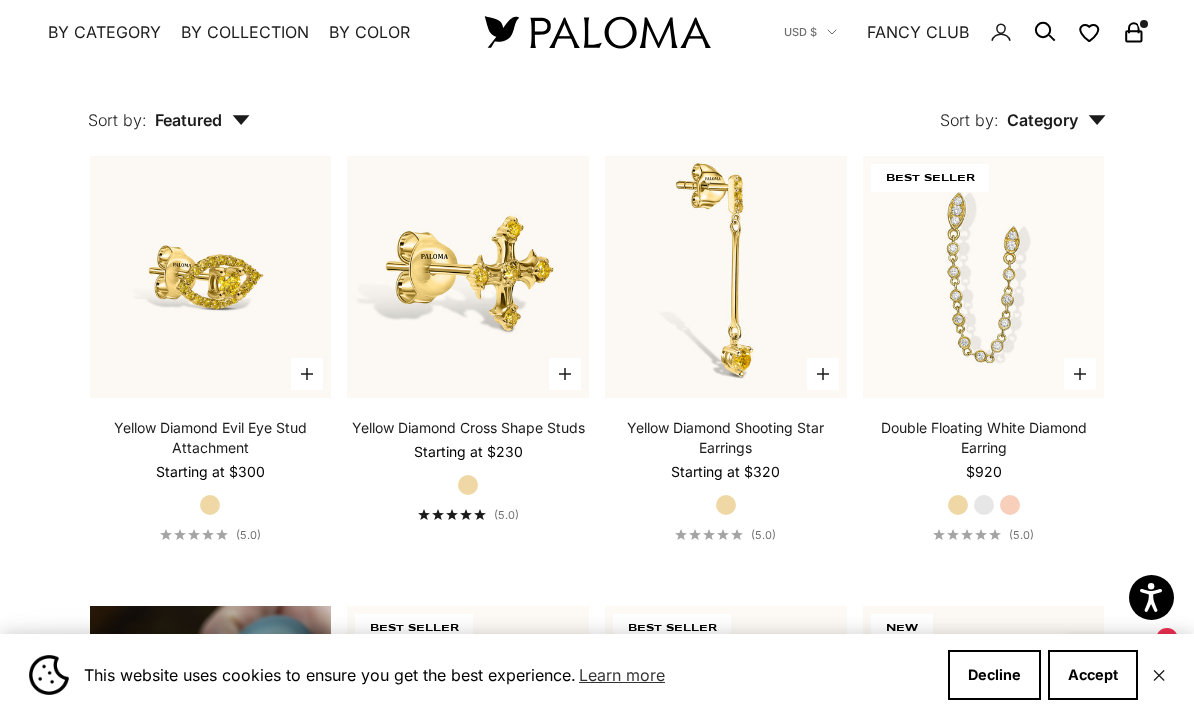 scroll, scrollTop: 919, scrollLeft: 0, axis: vertical 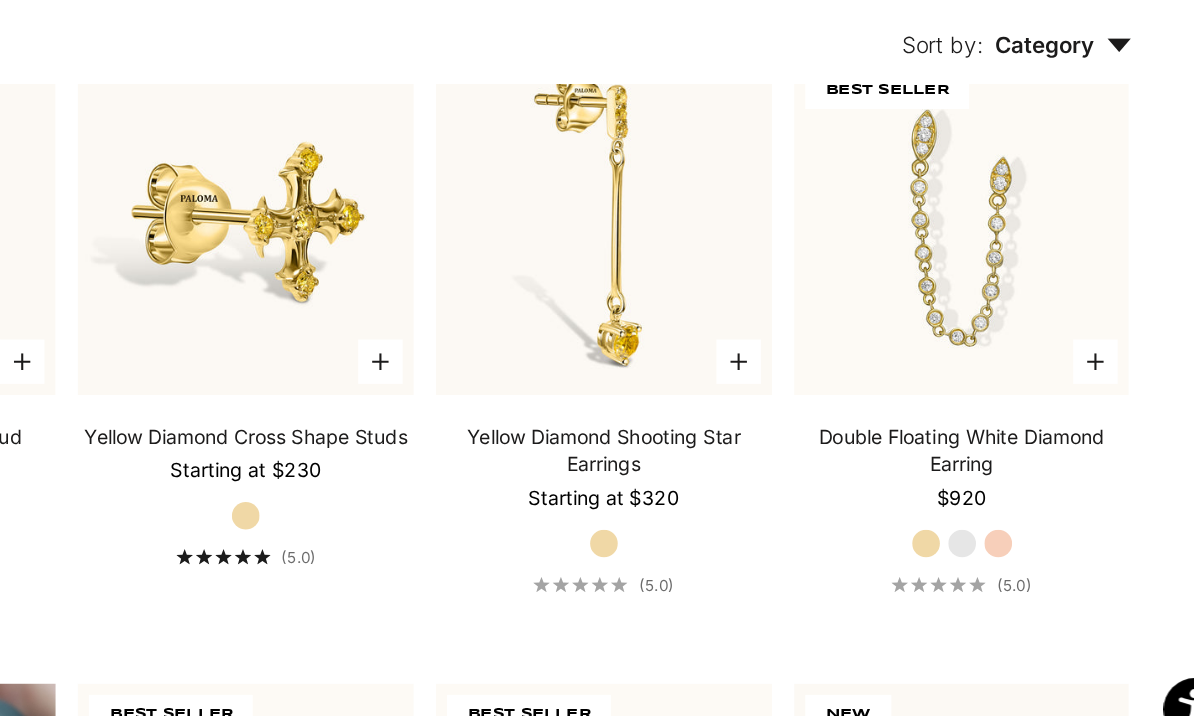 click at bounding box center [984, 250] 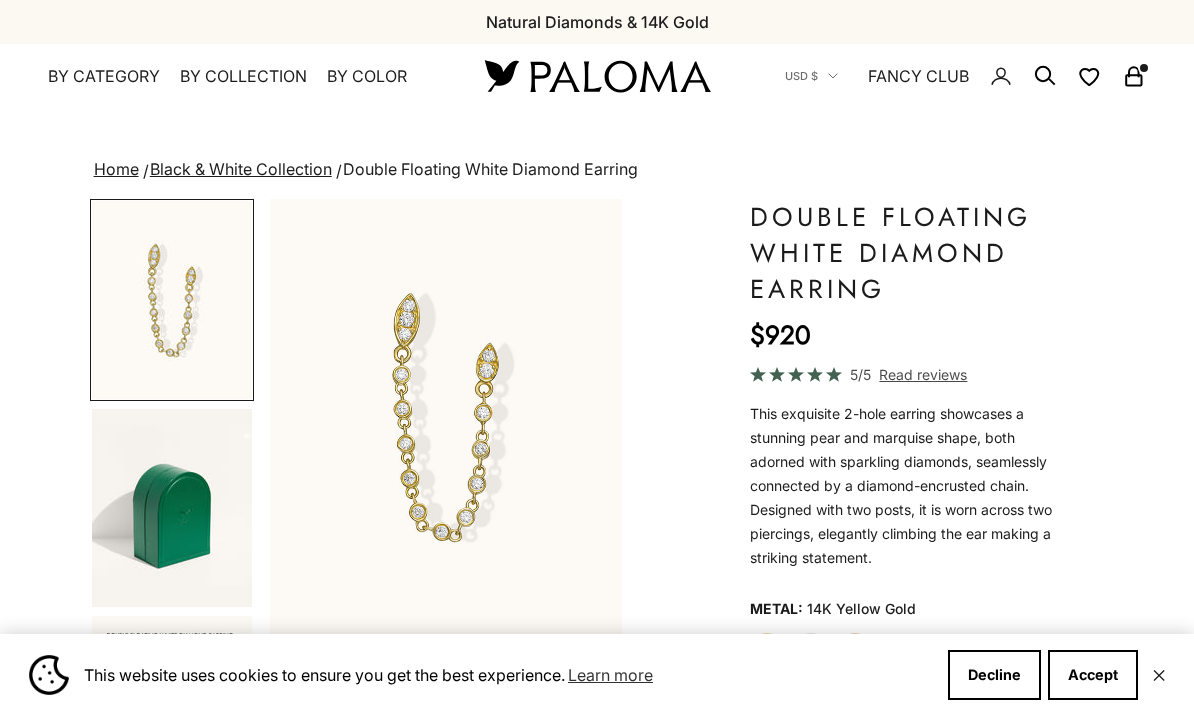 scroll, scrollTop: 0, scrollLeft: 0, axis: both 